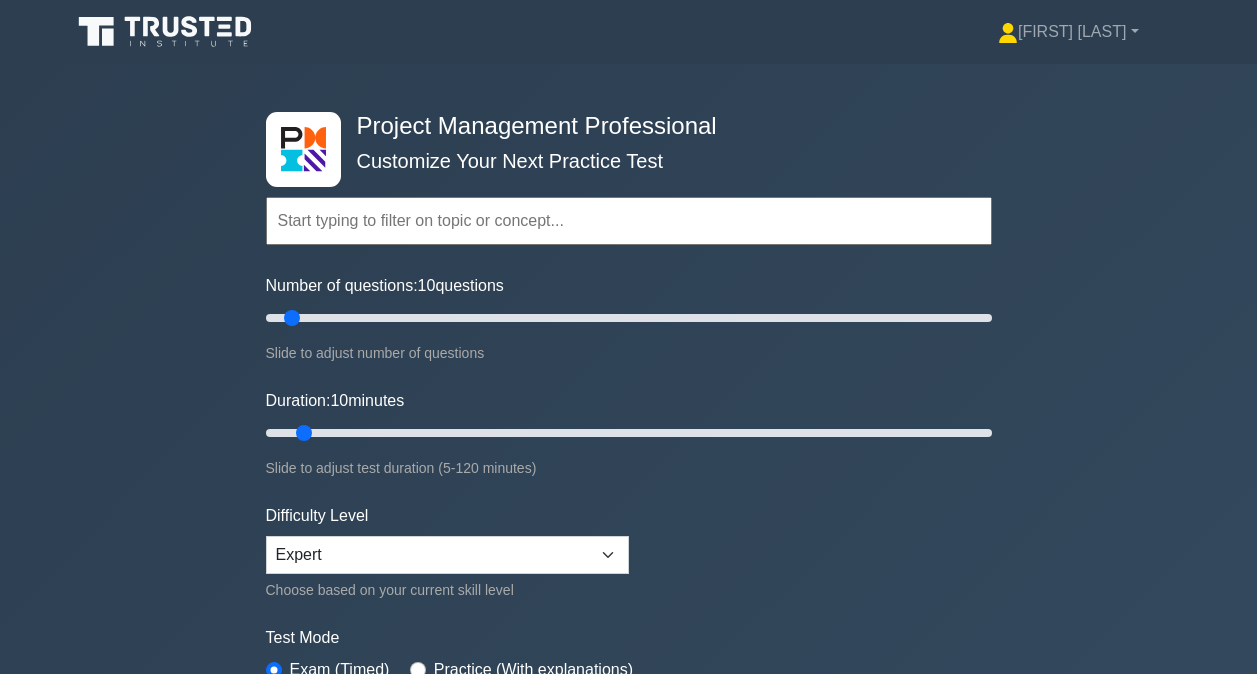 scroll, scrollTop: 0, scrollLeft: 0, axis: both 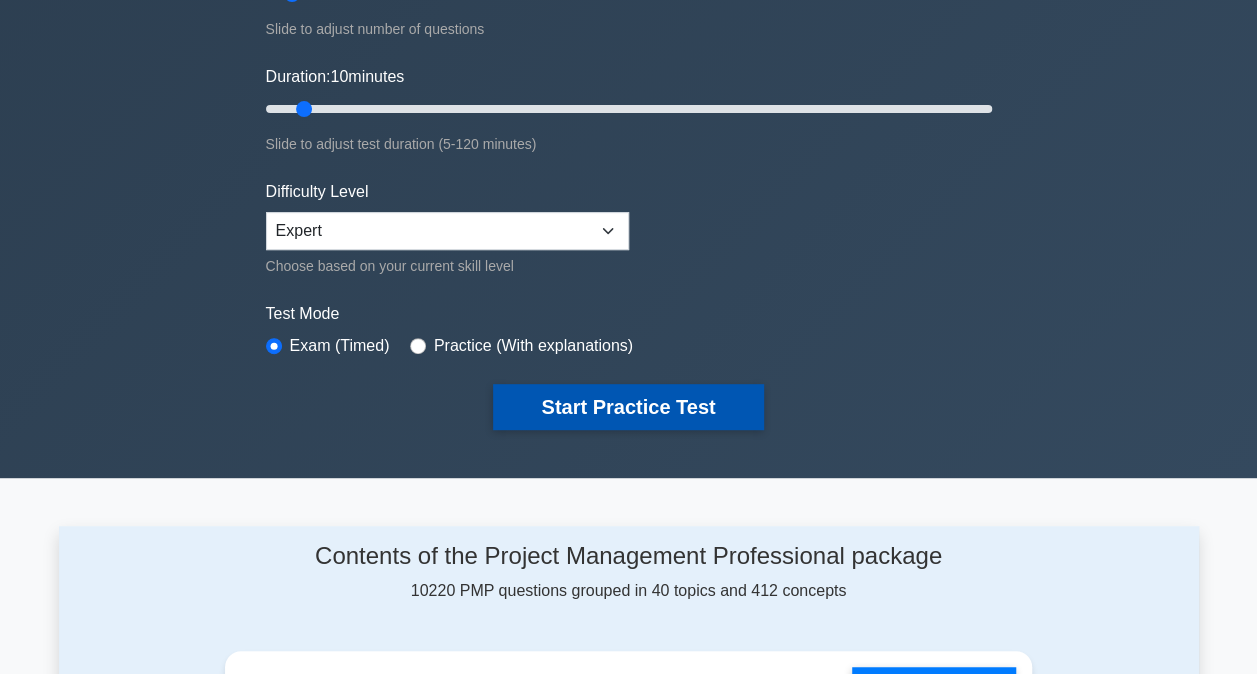 click on "Start Practice Test" at bounding box center (628, 407) 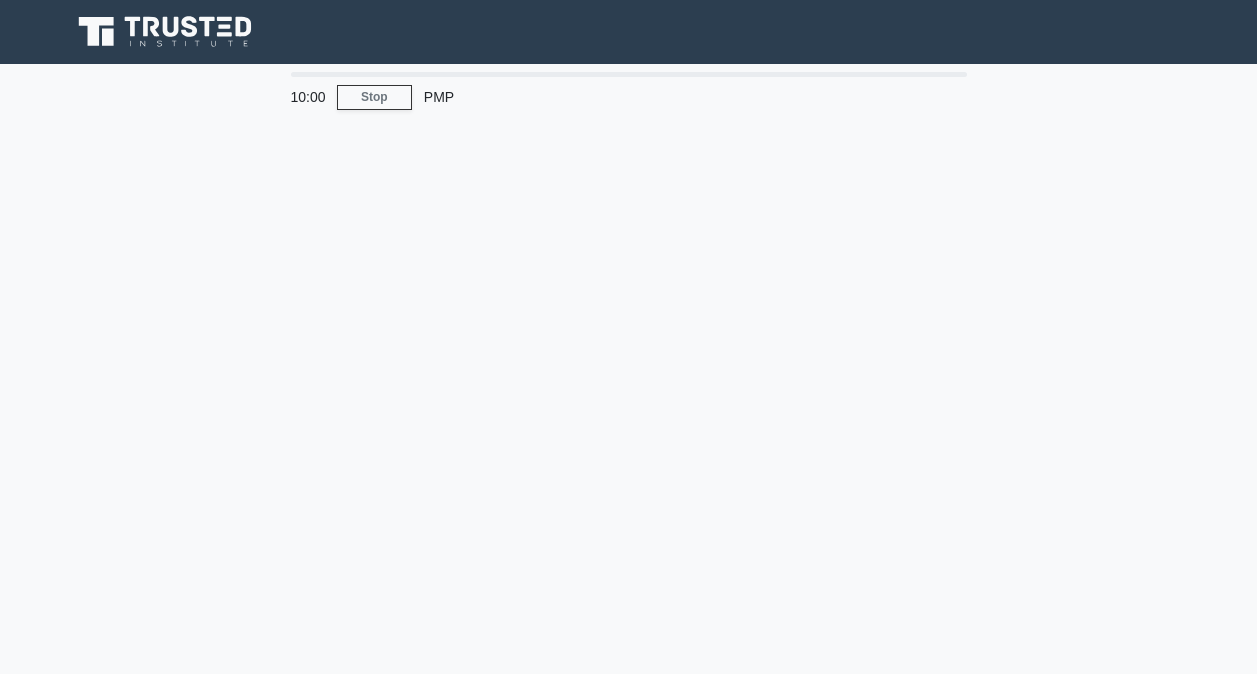 scroll, scrollTop: 0, scrollLeft: 0, axis: both 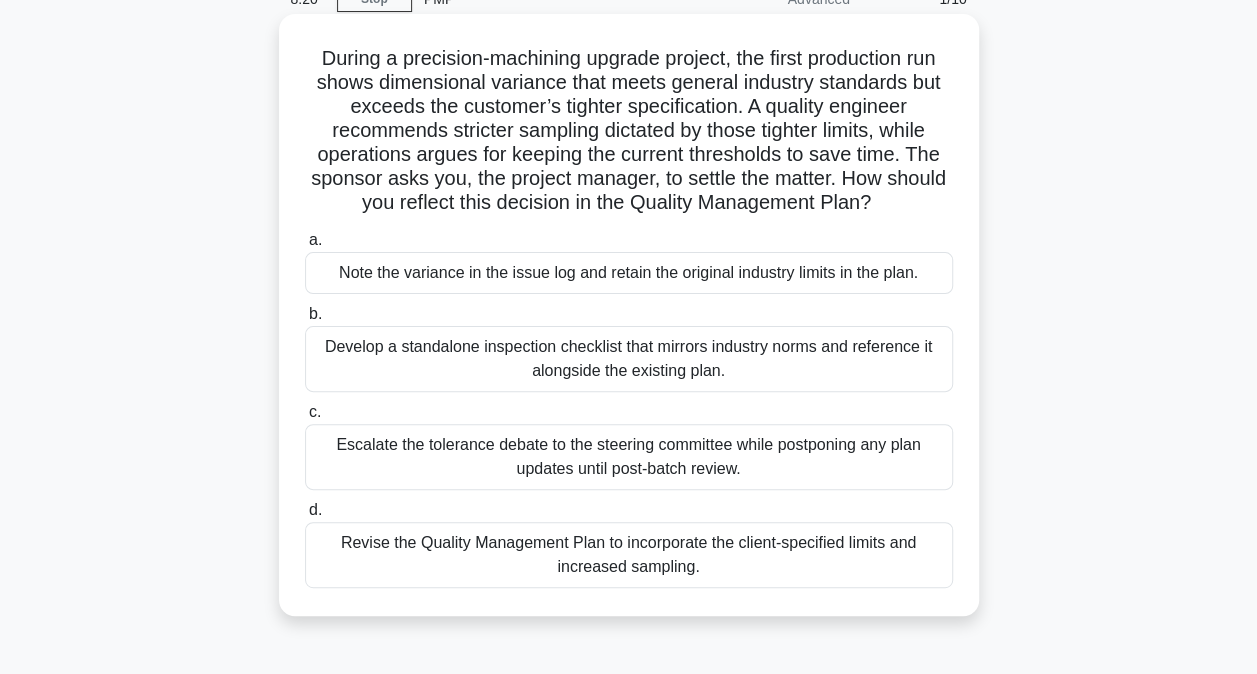 click on "Revise the Quality Management Plan to incorporate the client-specified limits and increased sampling." at bounding box center [629, 555] 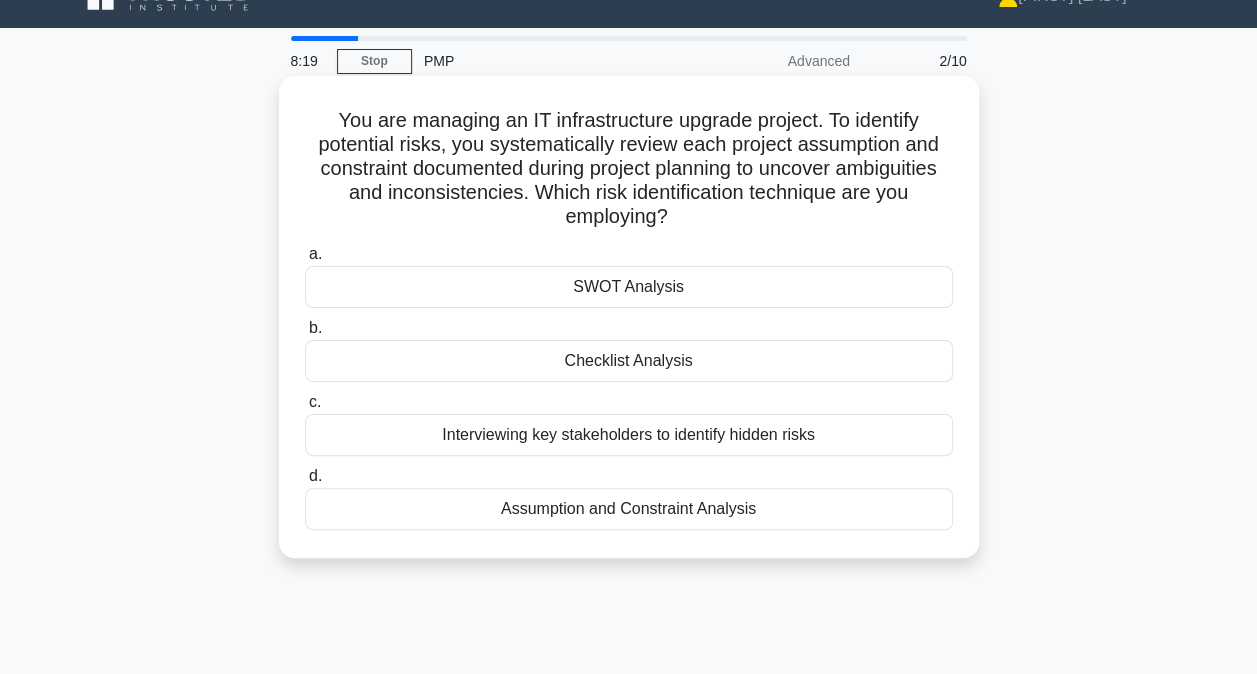 scroll, scrollTop: 0, scrollLeft: 0, axis: both 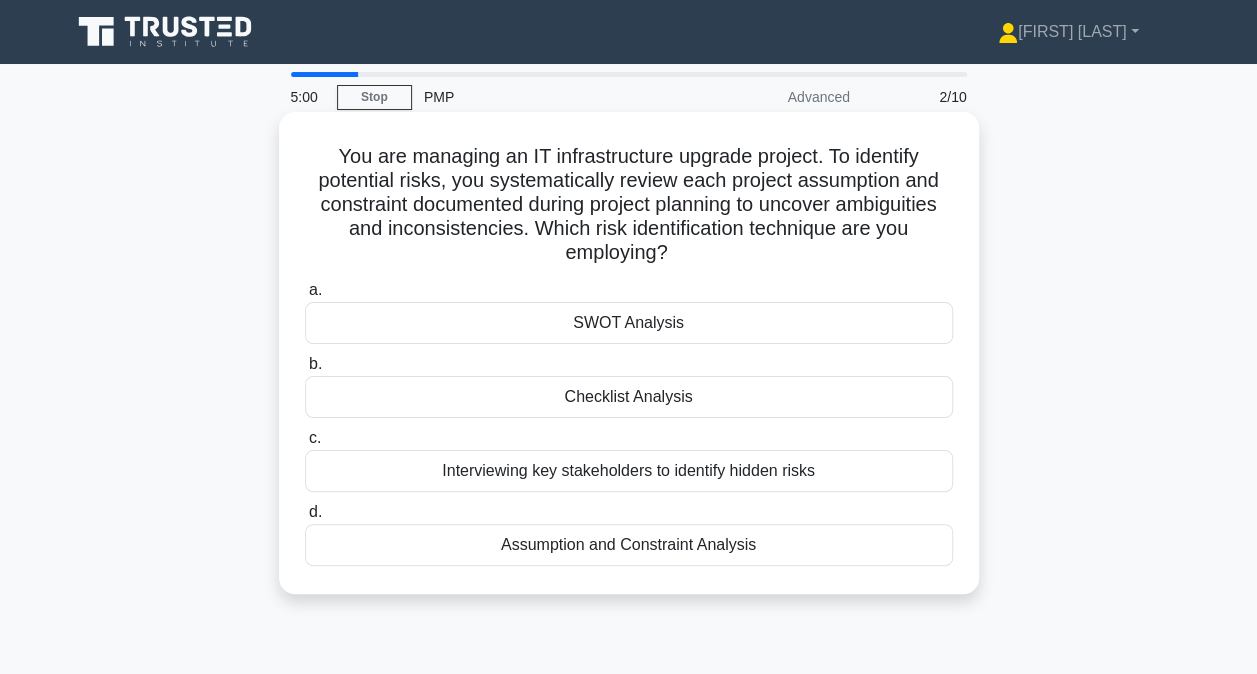 click on "Assumption and Constraint Analysis" at bounding box center (629, 545) 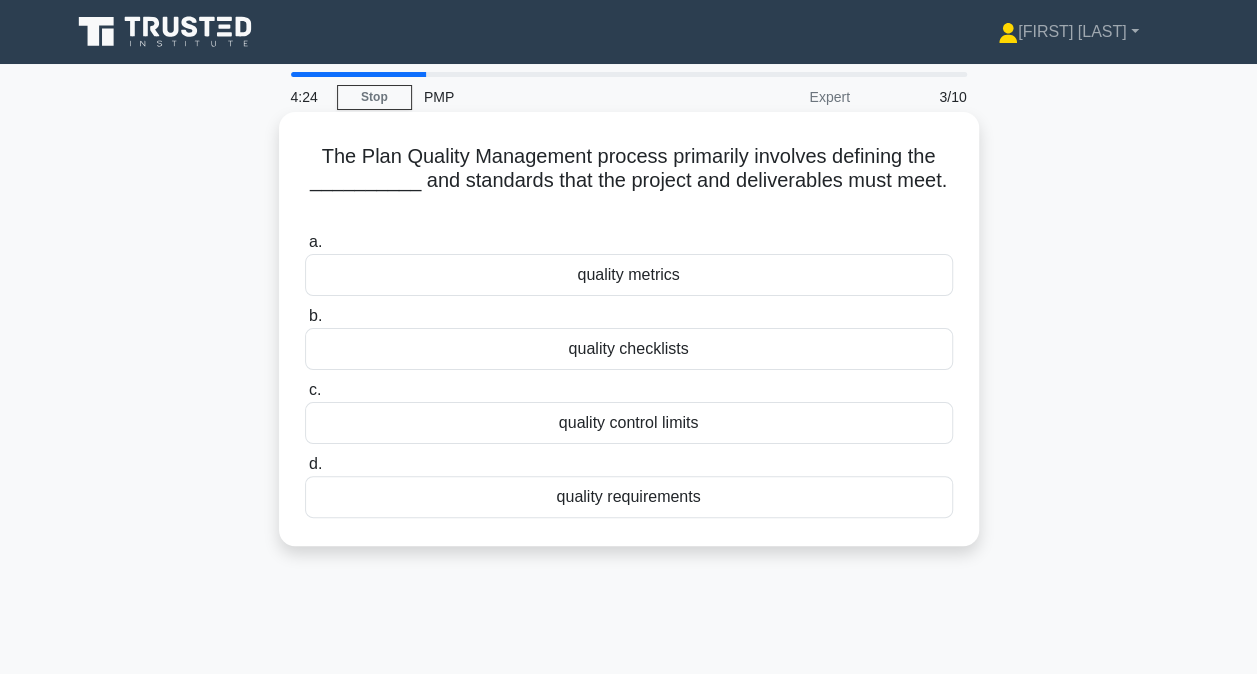 click on "quality requirements" at bounding box center [629, 497] 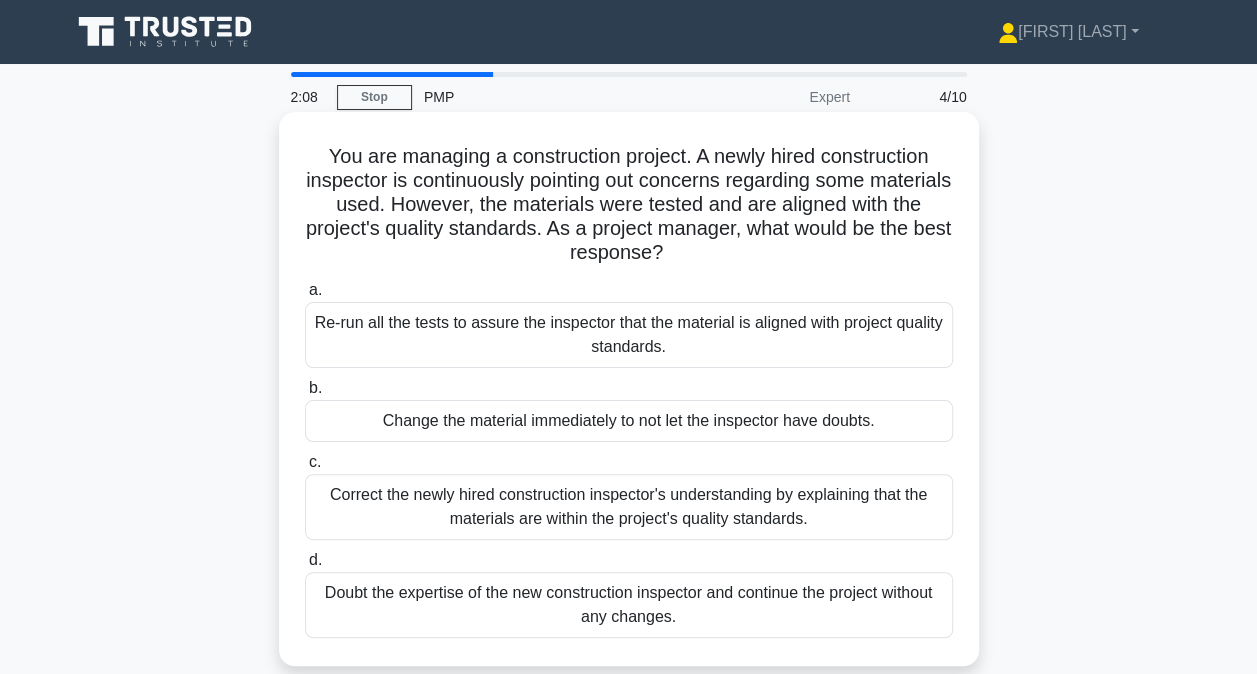 click on "Re-run all the tests to assure the inspector that the material is aligned with project quality standards." at bounding box center [629, 335] 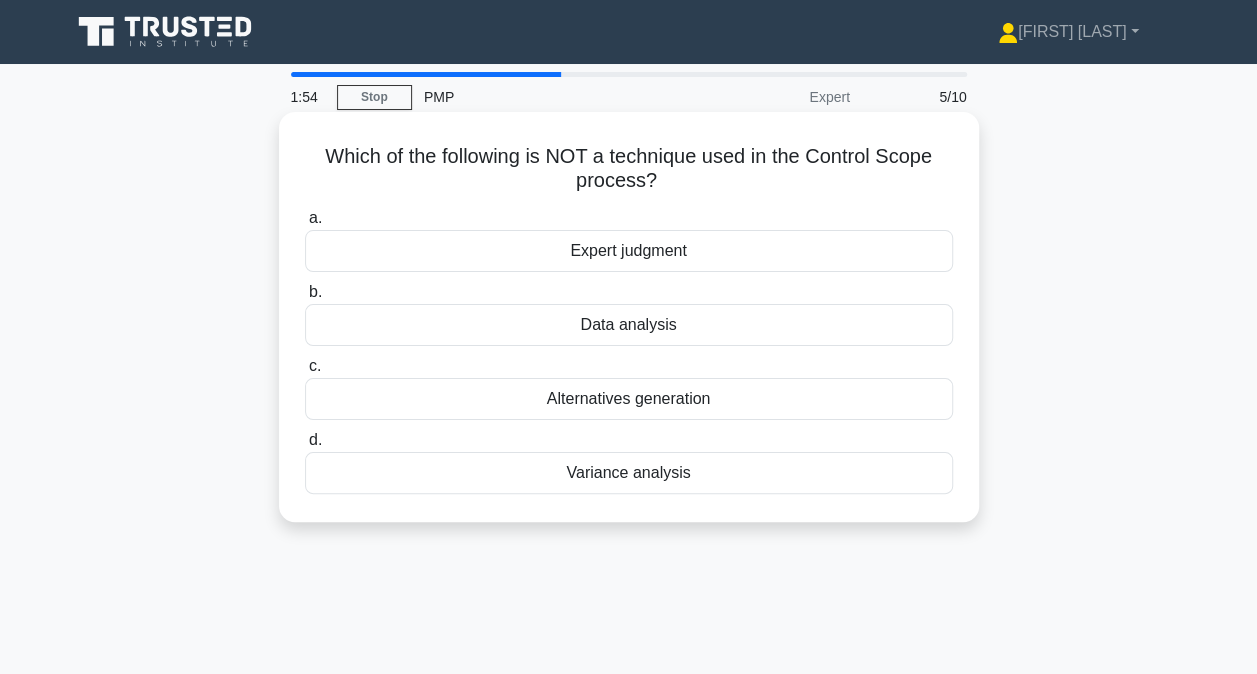 click on "Alternatives generation" at bounding box center [629, 399] 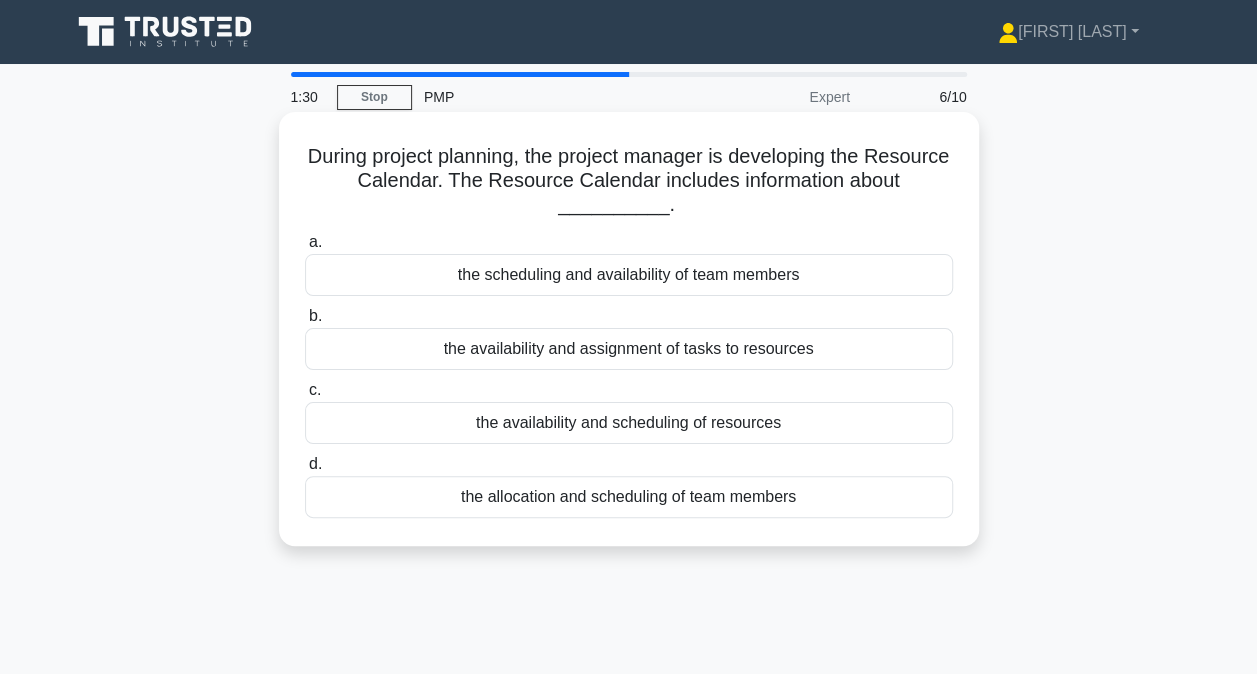 click on "the availability and scheduling of resources" at bounding box center [629, 423] 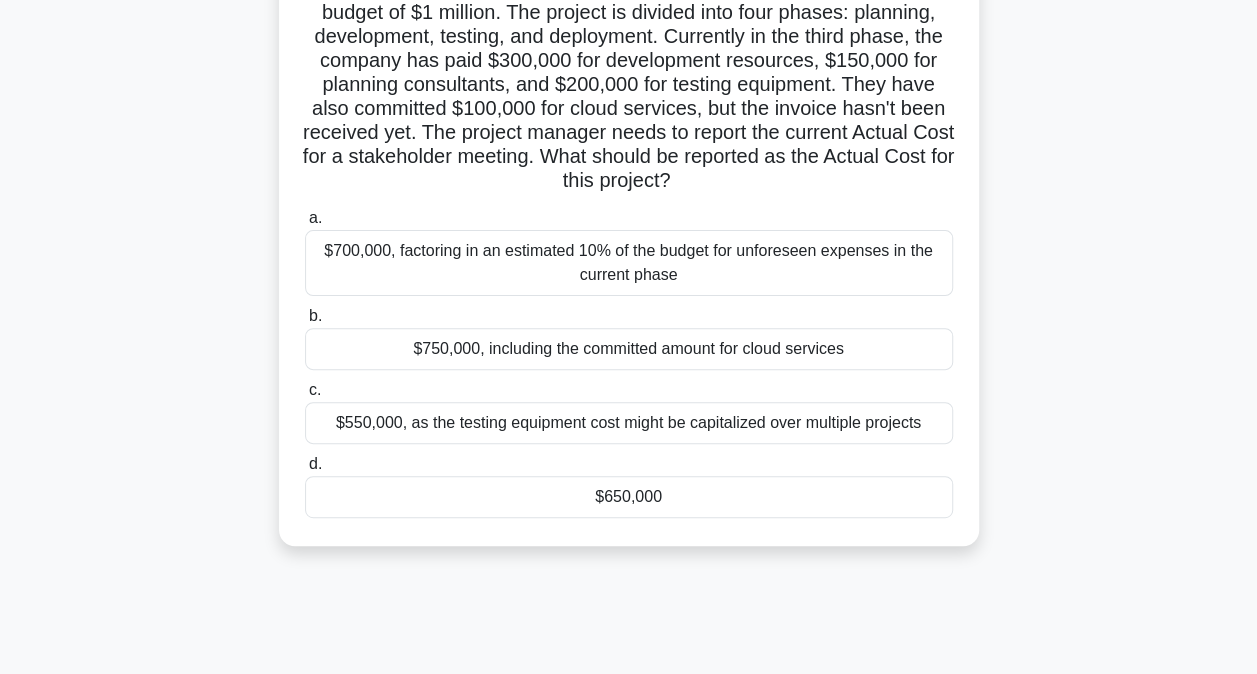 scroll, scrollTop: 173, scrollLeft: 0, axis: vertical 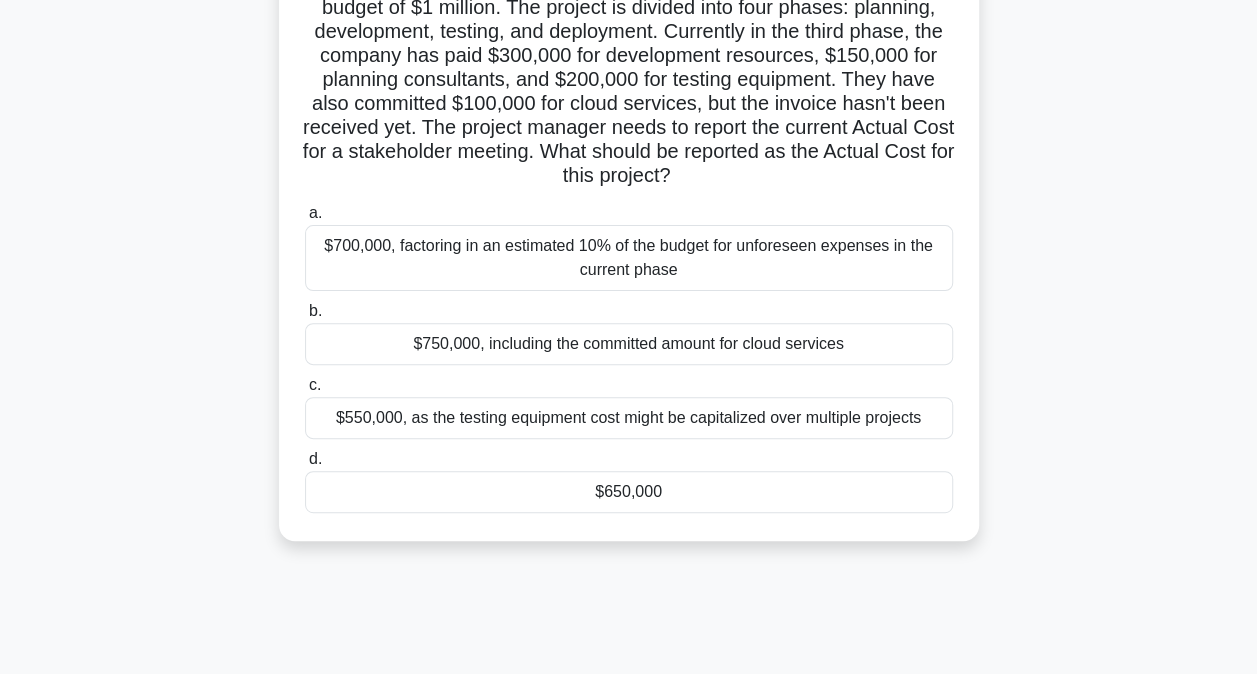 click on "$650,000" at bounding box center [629, 492] 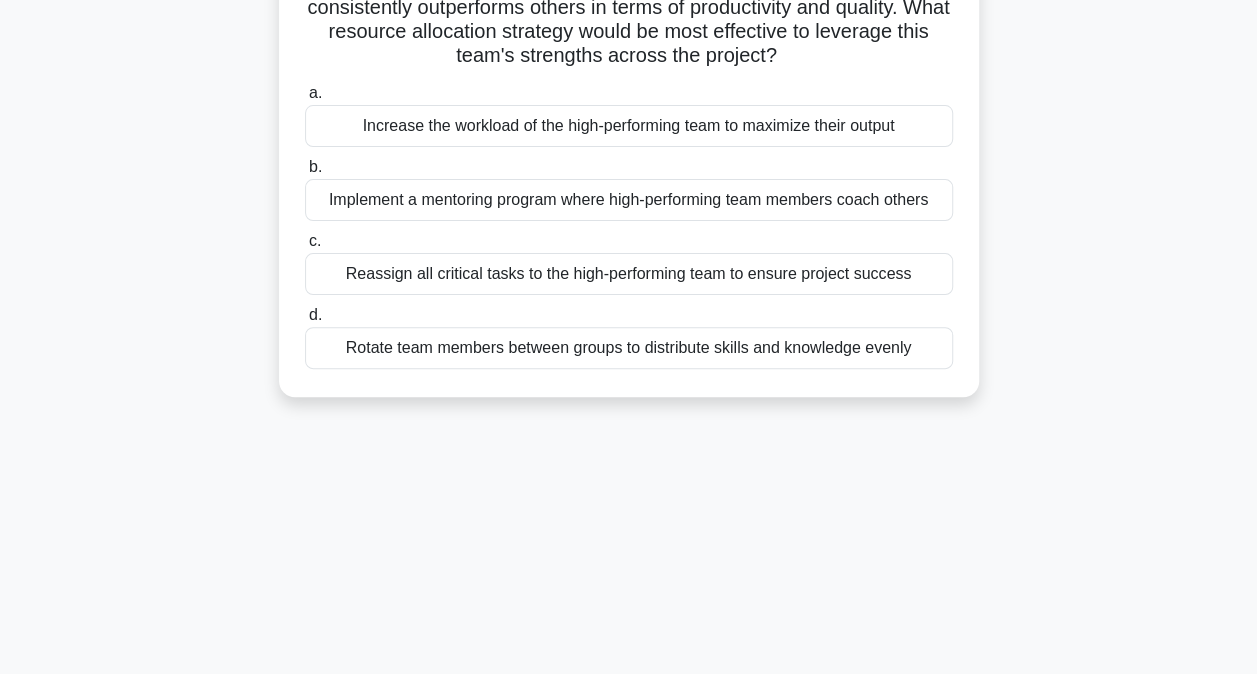 scroll, scrollTop: 0, scrollLeft: 0, axis: both 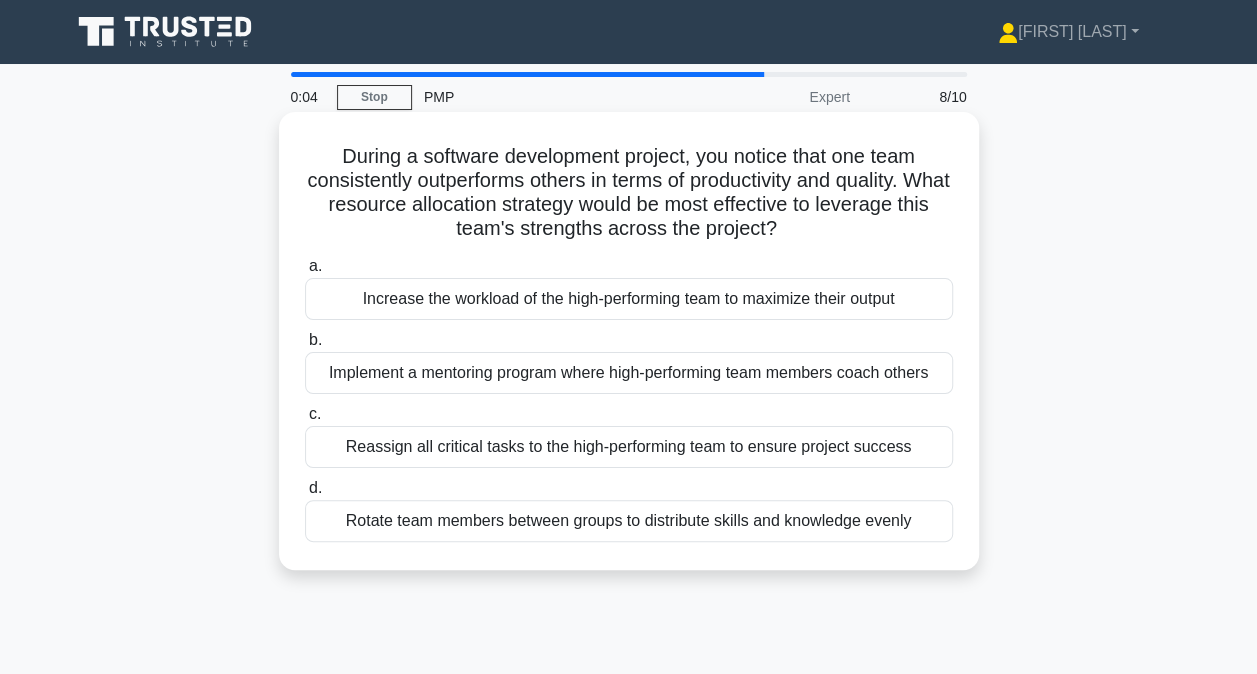 click on "Implement a mentoring program where high-performing team members coach others" at bounding box center [629, 373] 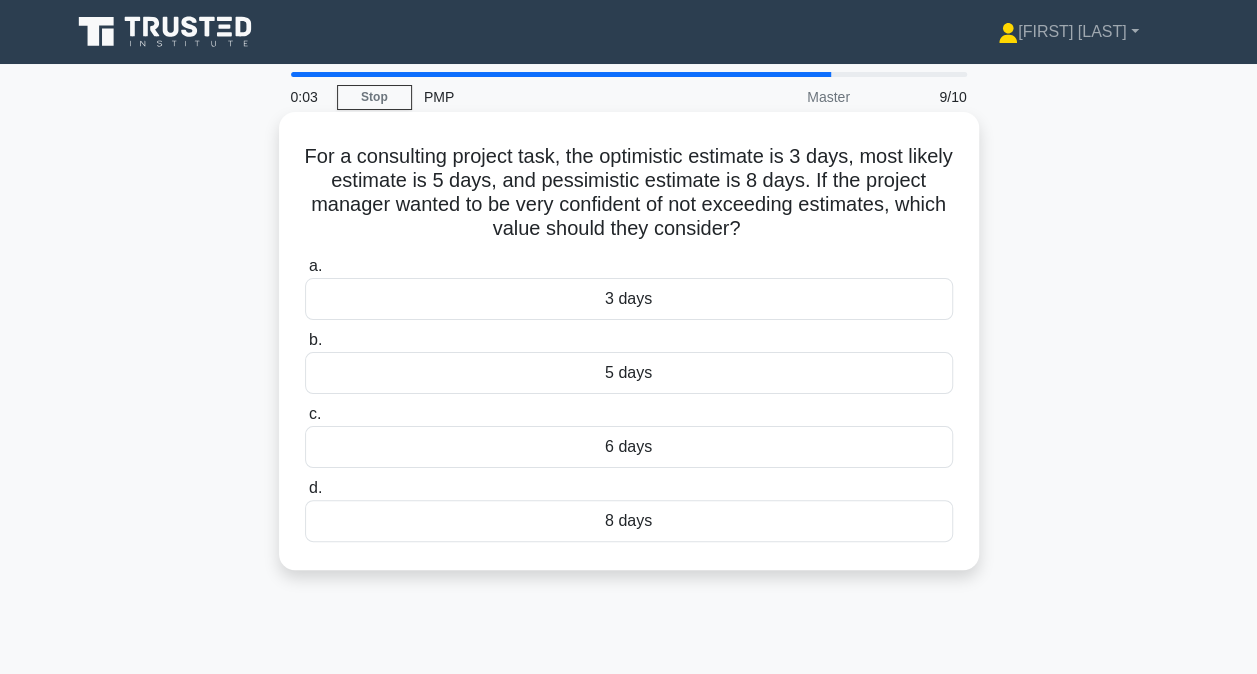 click on "5 days" at bounding box center (629, 373) 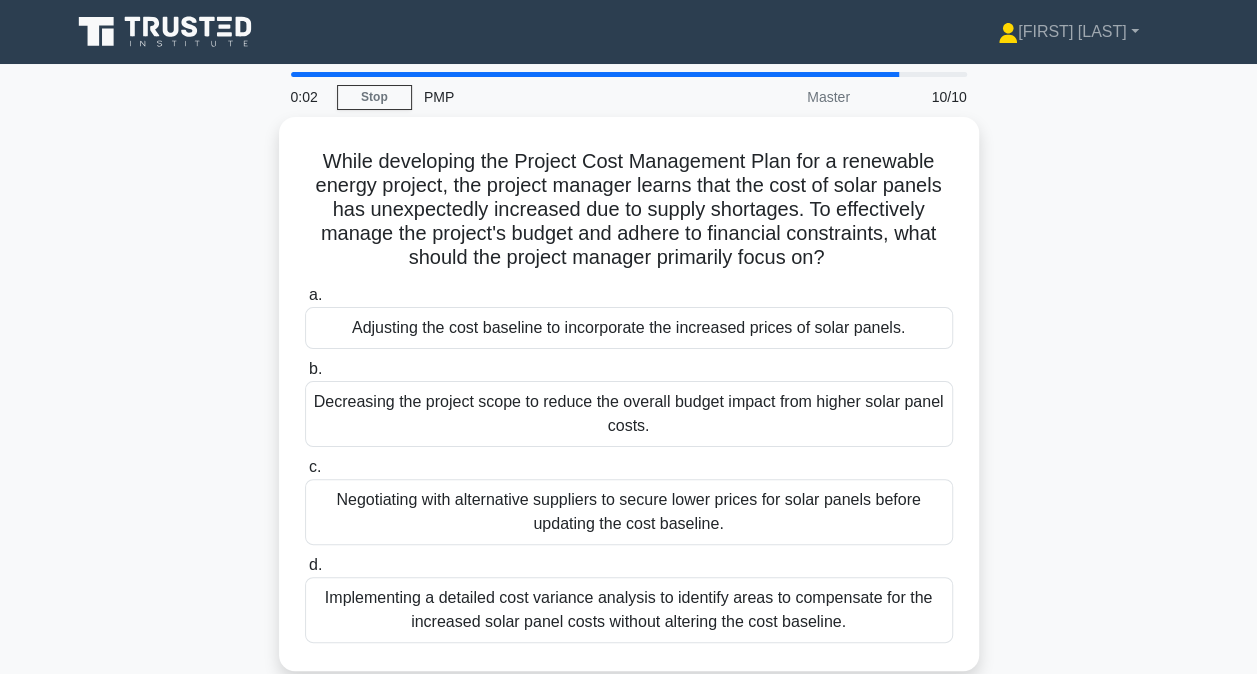 click on "b.
Decreasing the project scope to reduce the overall budget impact from higher solar panel costs." at bounding box center (629, 402) 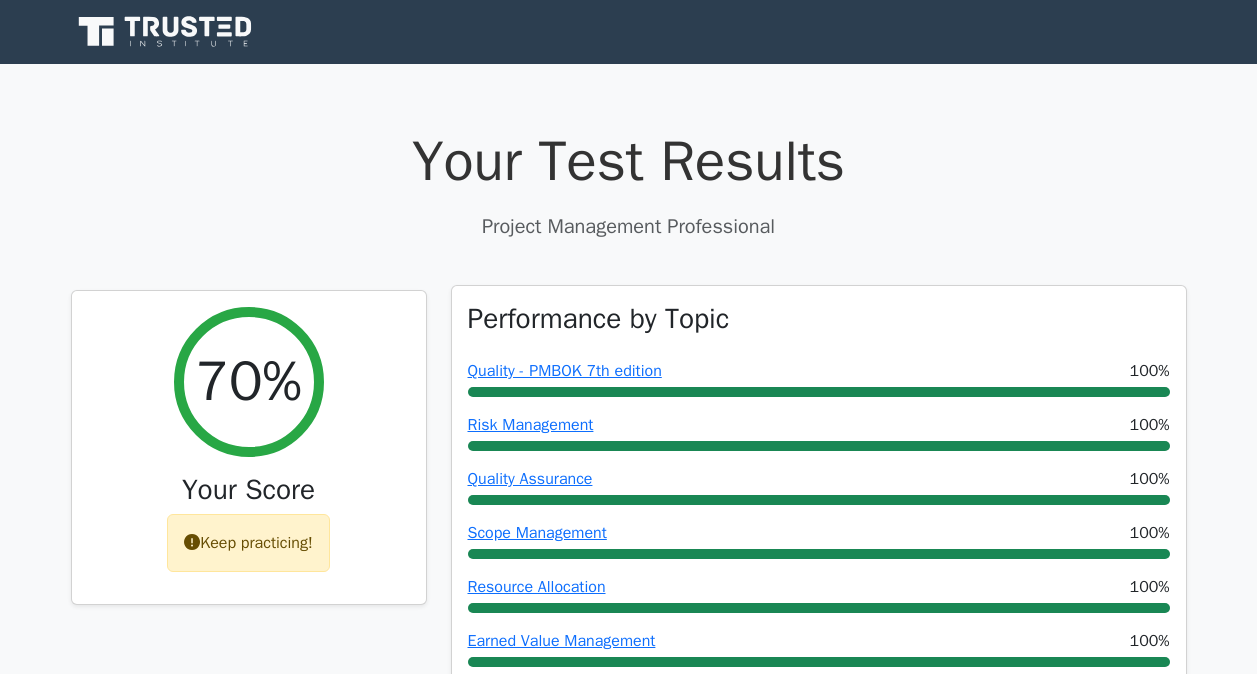 scroll, scrollTop: 0, scrollLeft: 0, axis: both 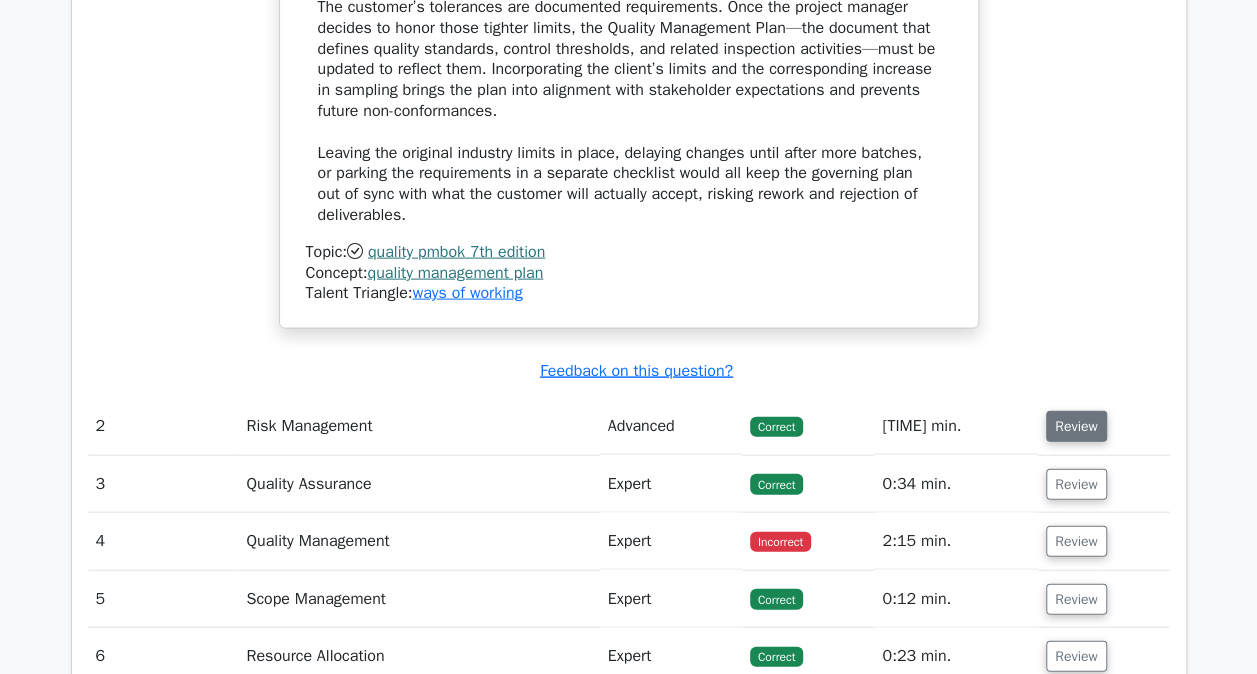 click on "Review" at bounding box center [1076, 426] 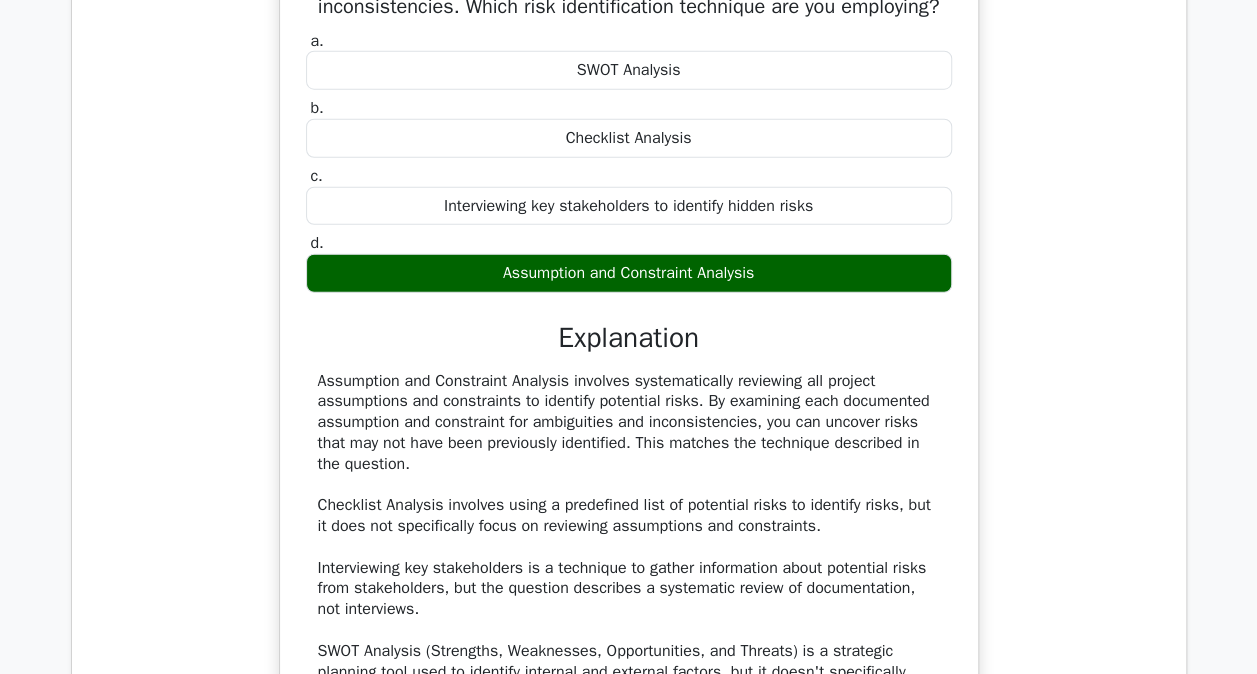 scroll, scrollTop: 2581, scrollLeft: 0, axis: vertical 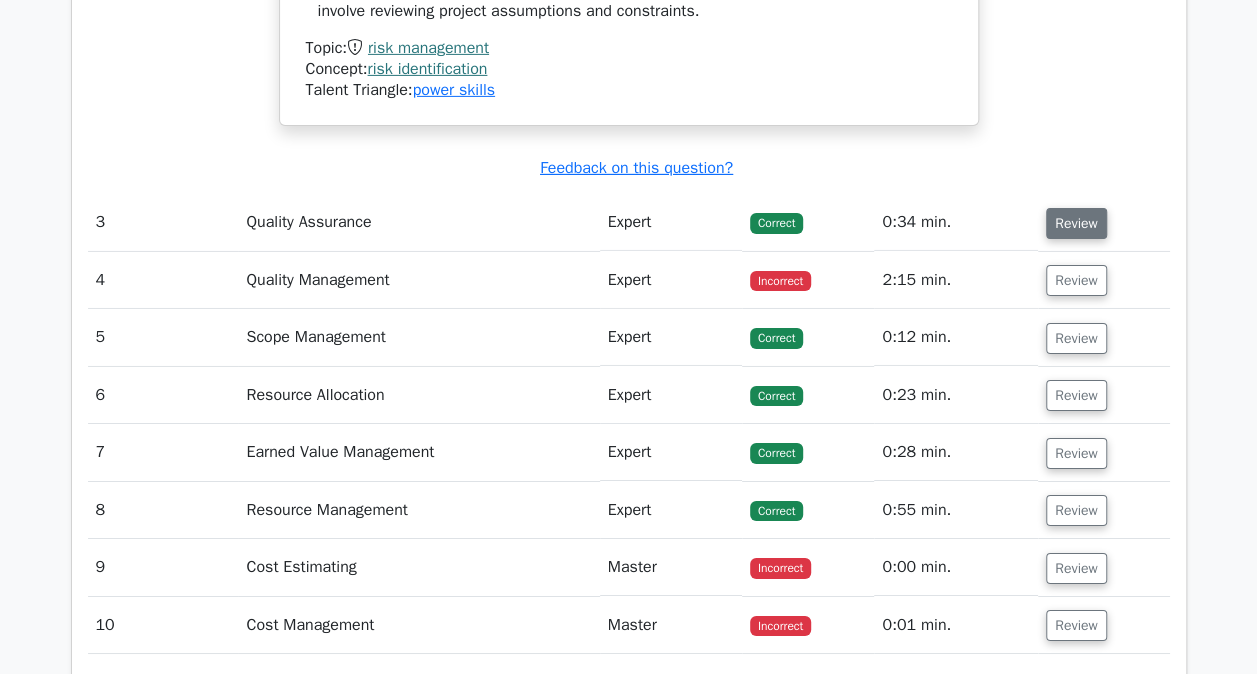 click on "Review" at bounding box center (1076, 223) 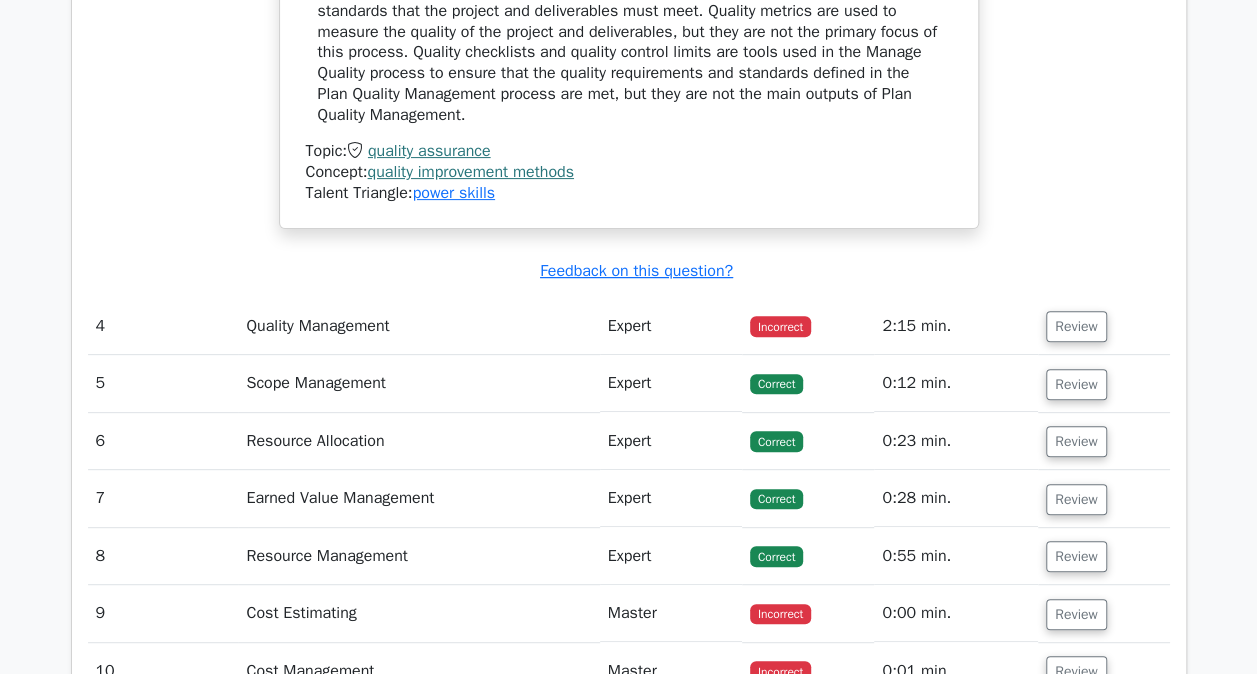 scroll, scrollTop: 3968, scrollLeft: 0, axis: vertical 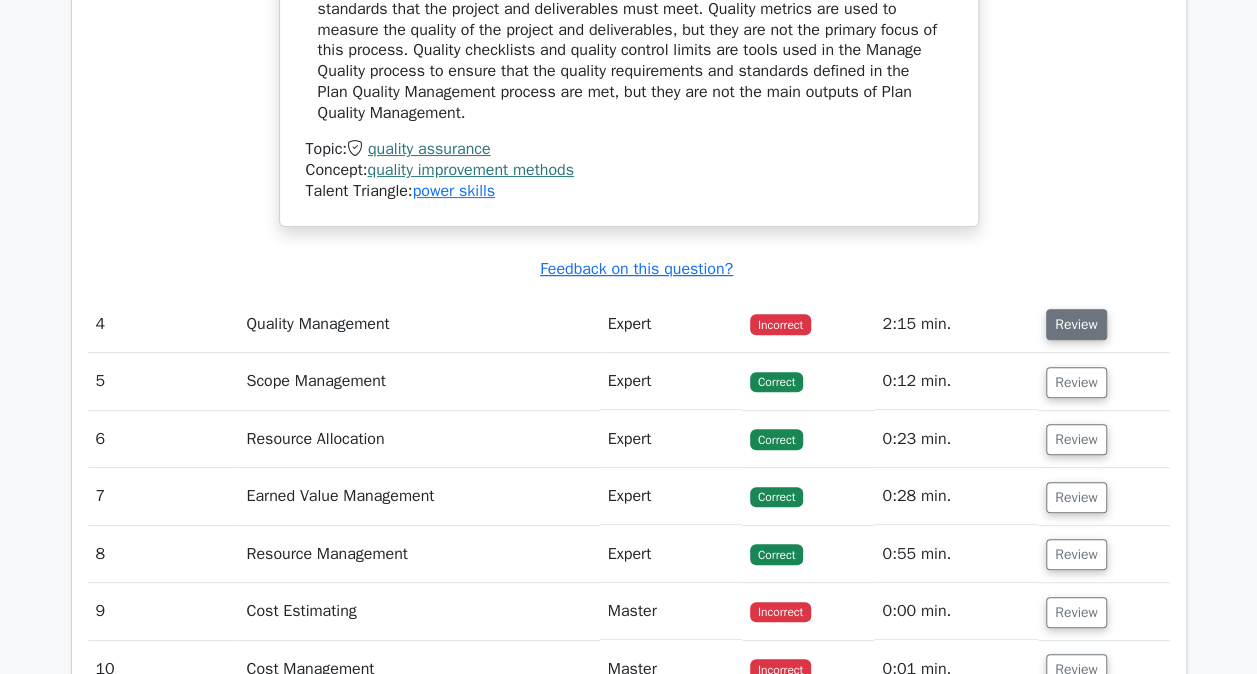 click on "Review" at bounding box center [1076, 324] 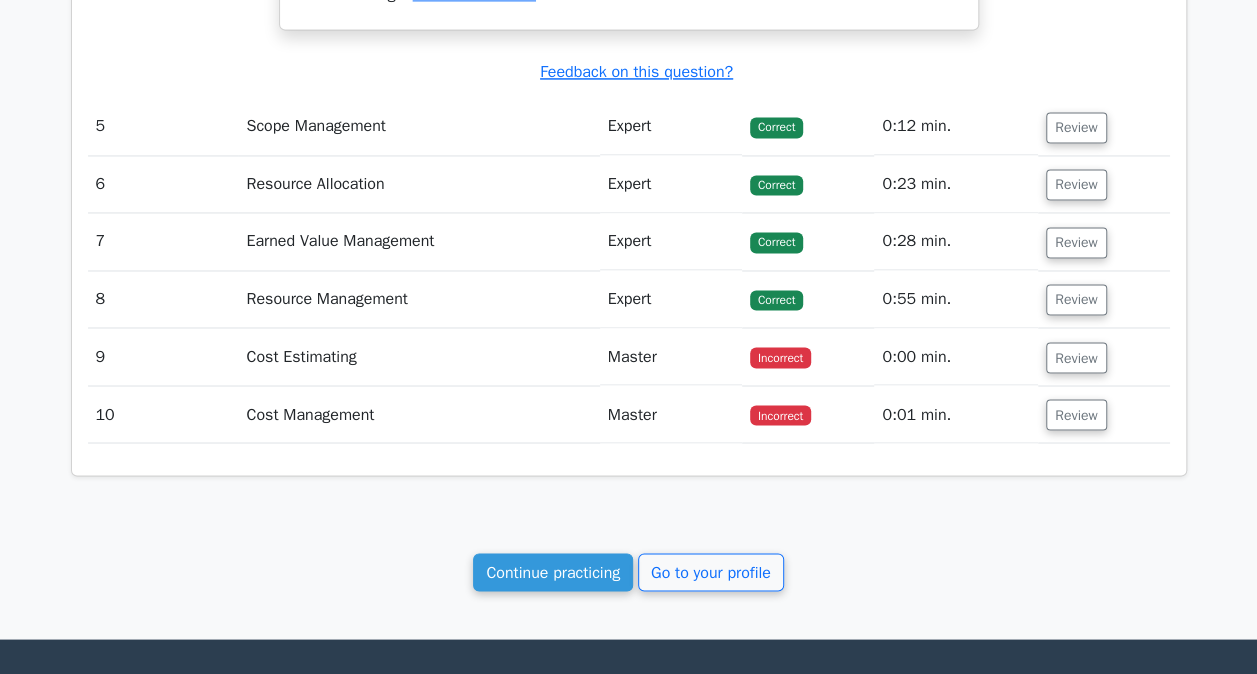 scroll, scrollTop: 5279, scrollLeft: 0, axis: vertical 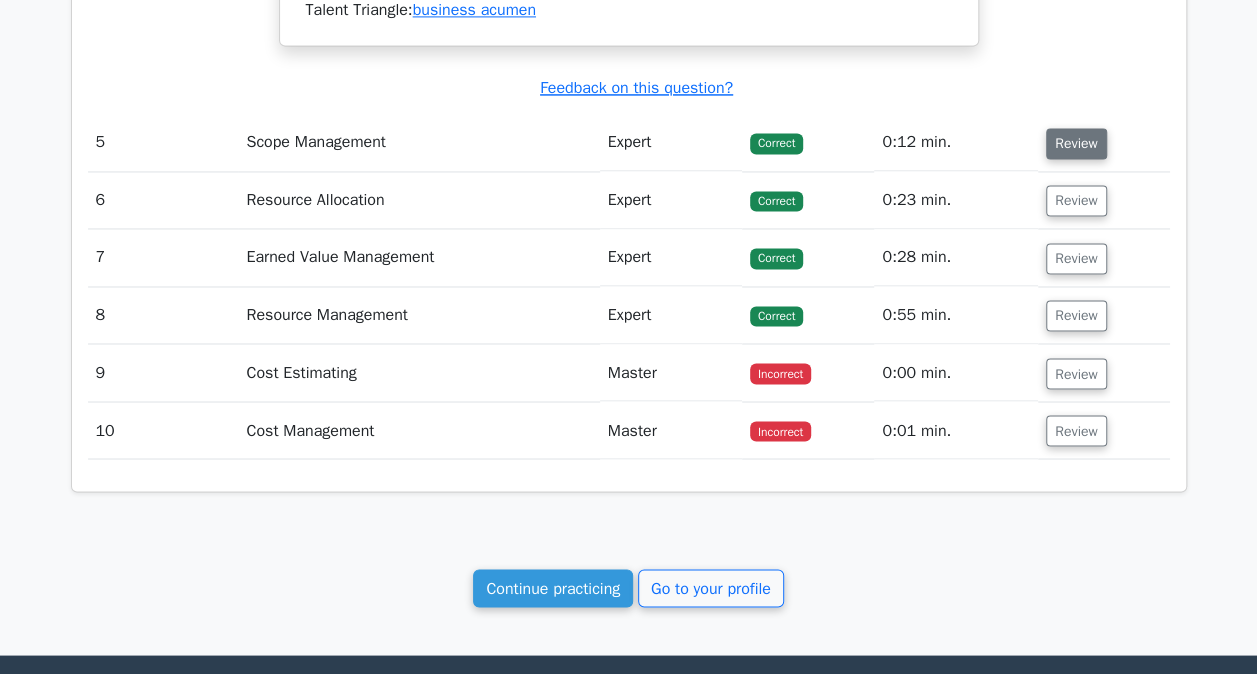 click on "Review" at bounding box center [1076, 143] 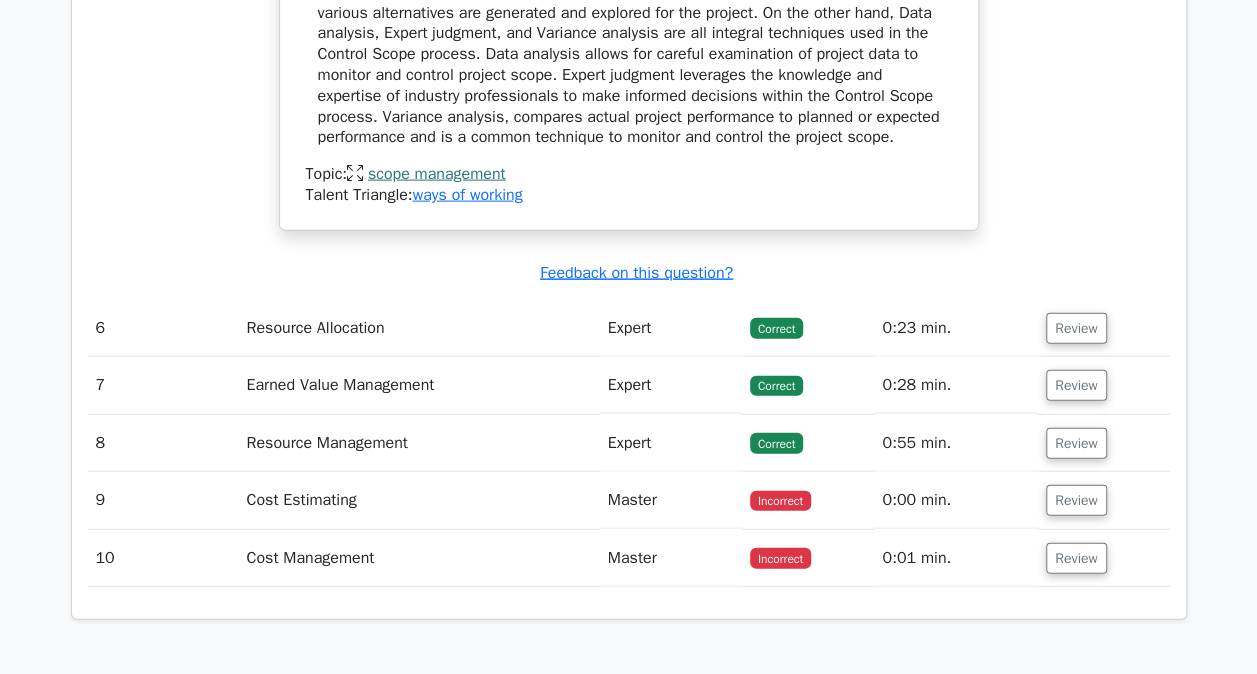 scroll, scrollTop: 5925, scrollLeft: 0, axis: vertical 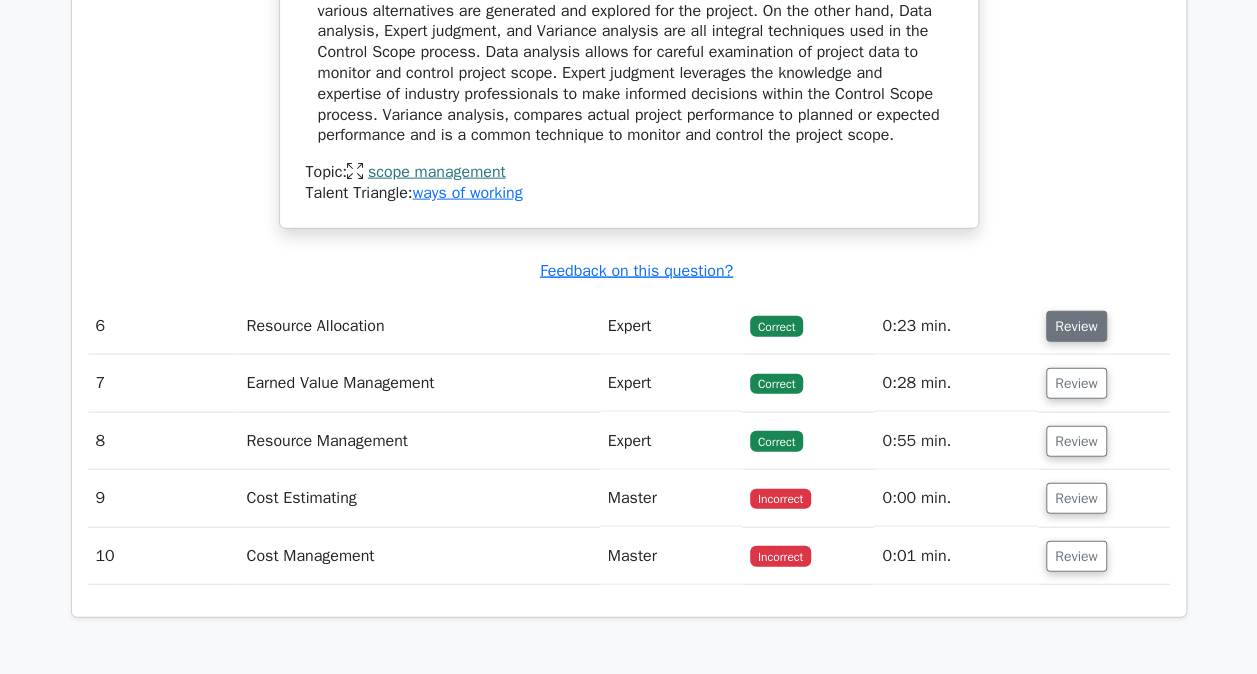 click on "Review" at bounding box center (1076, 326) 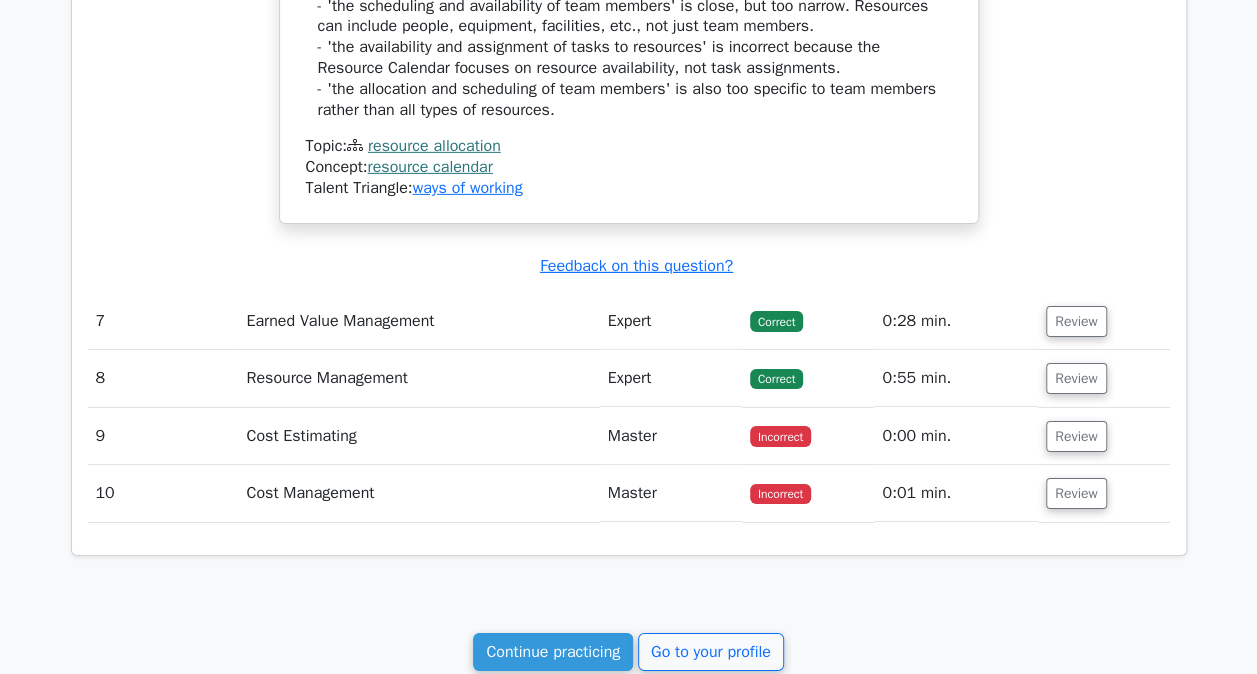 scroll, scrollTop: 6866, scrollLeft: 0, axis: vertical 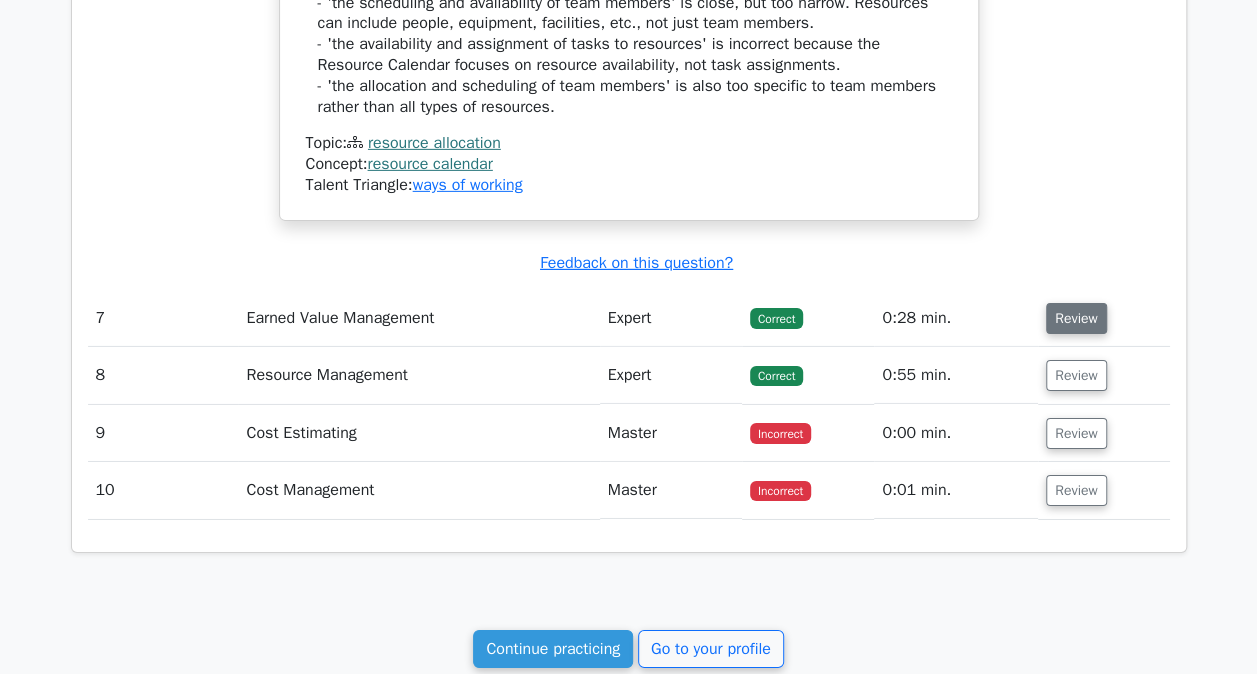 click on "Review" at bounding box center (1076, 318) 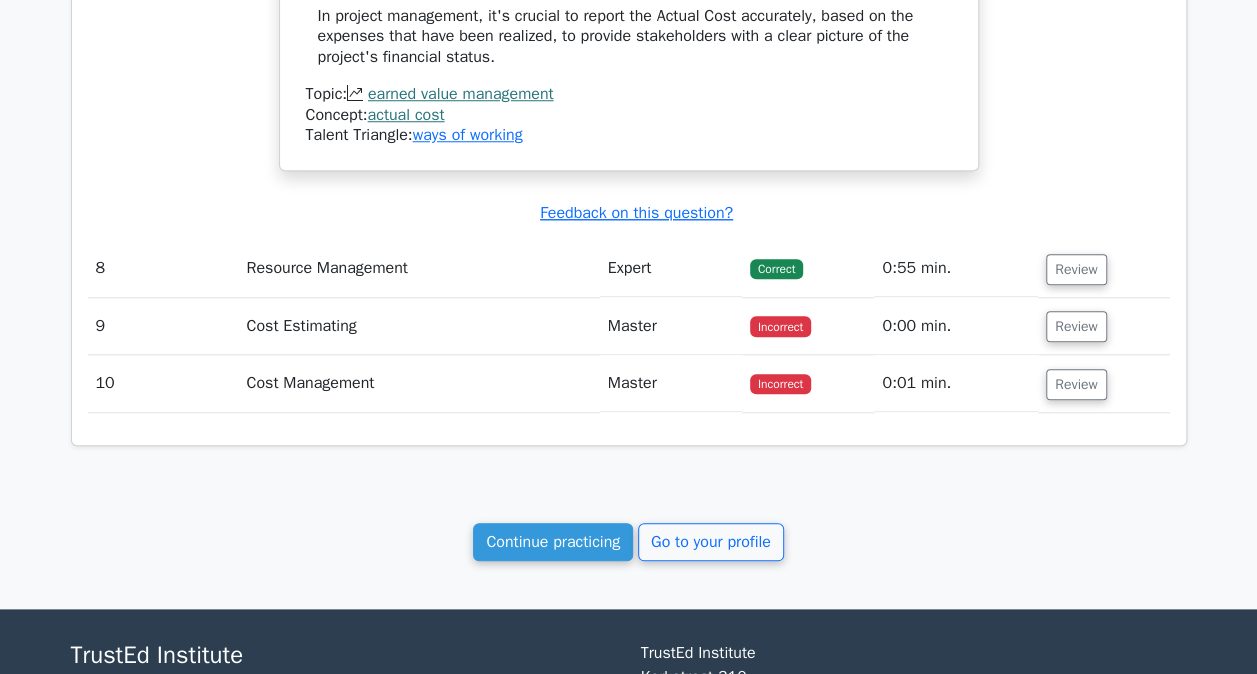 scroll, scrollTop: 8372, scrollLeft: 0, axis: vertical 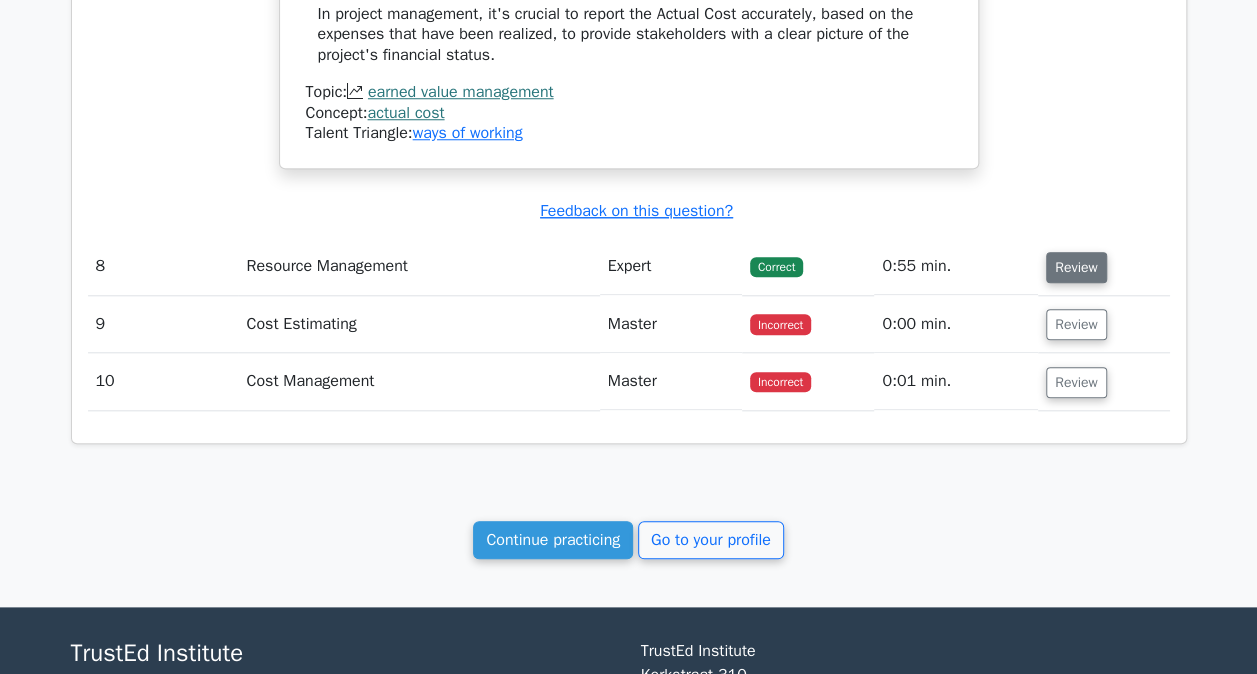 click on "Review" at bounding box center (1076, 267) 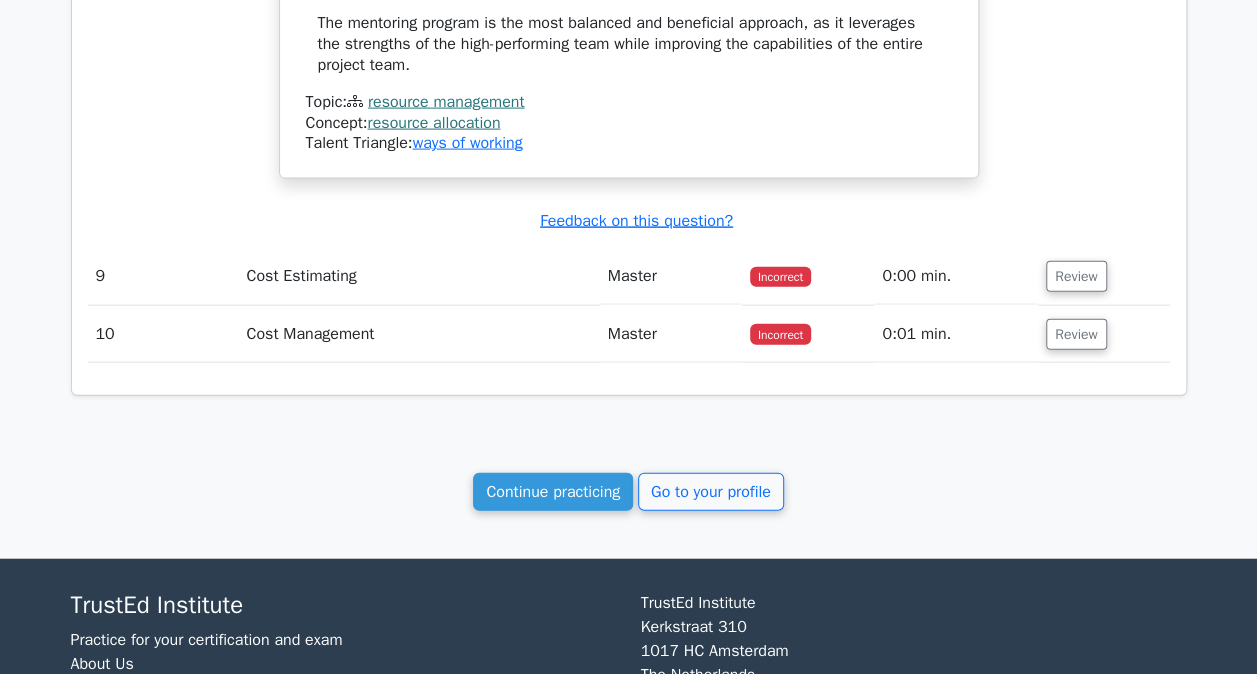 scroll, scrollTop: 9657, scrollLeft: 0, axis: vertical 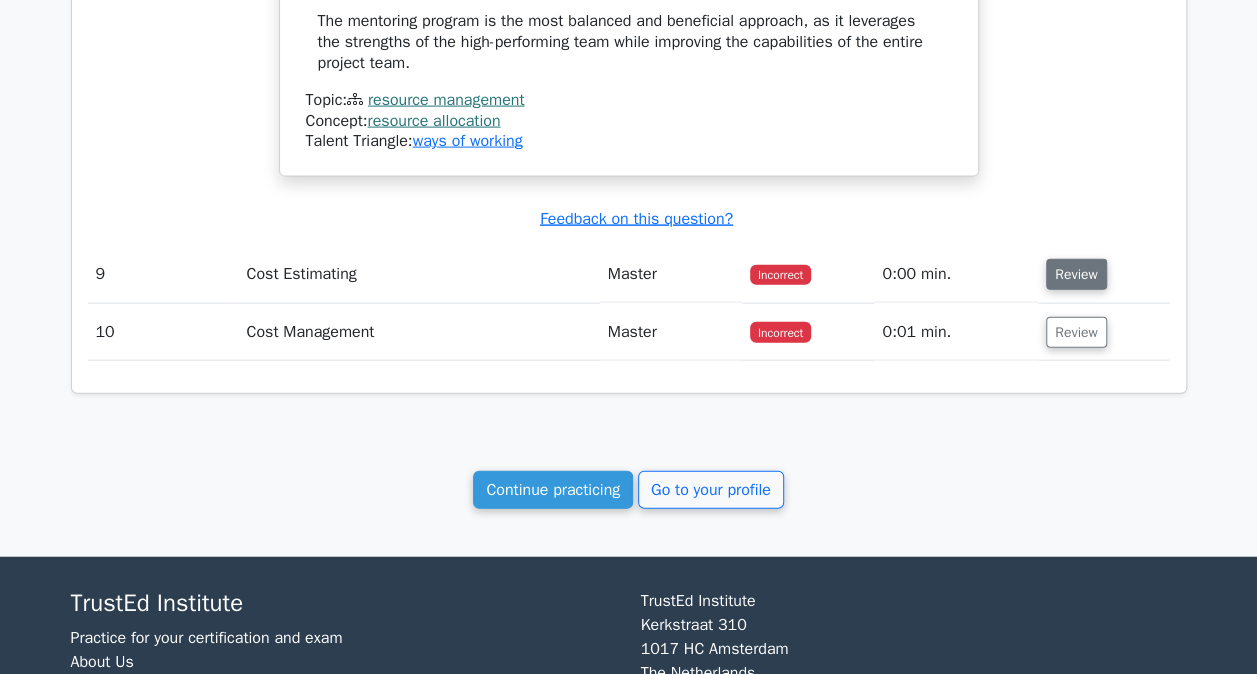 click on "Review" at bounding box center [1076, 274] 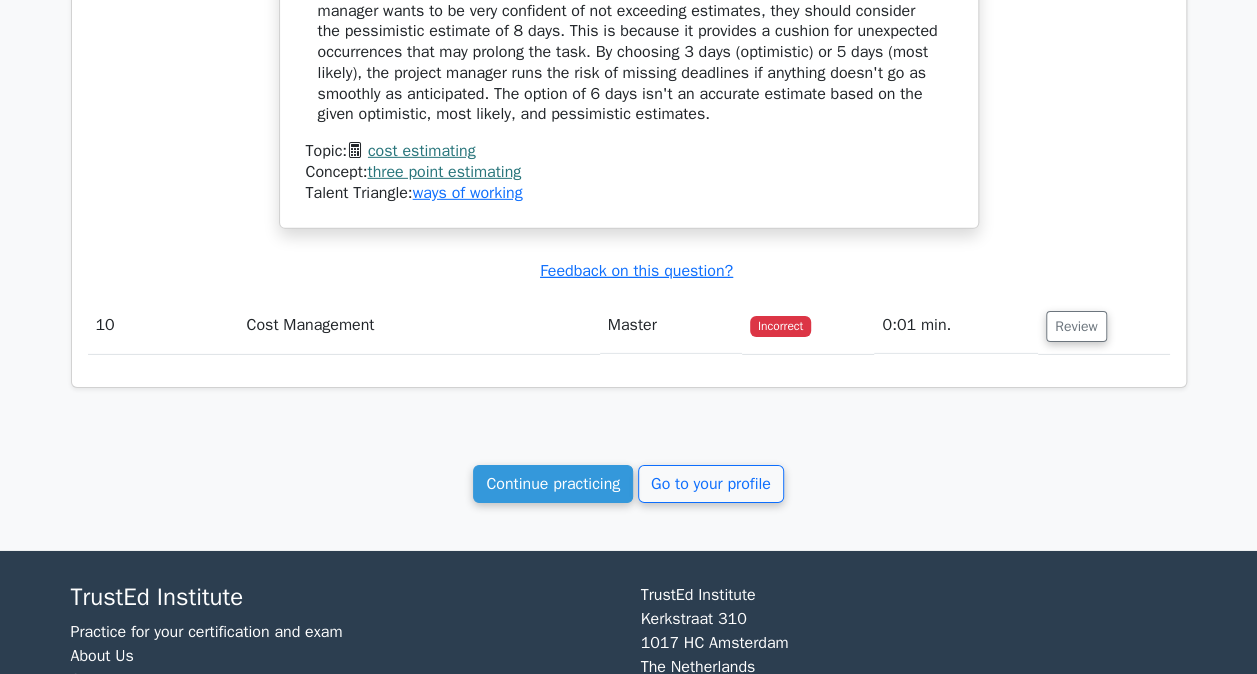 scroll, scrollTop: 10553, scrollLeft: 0, axis: vertical 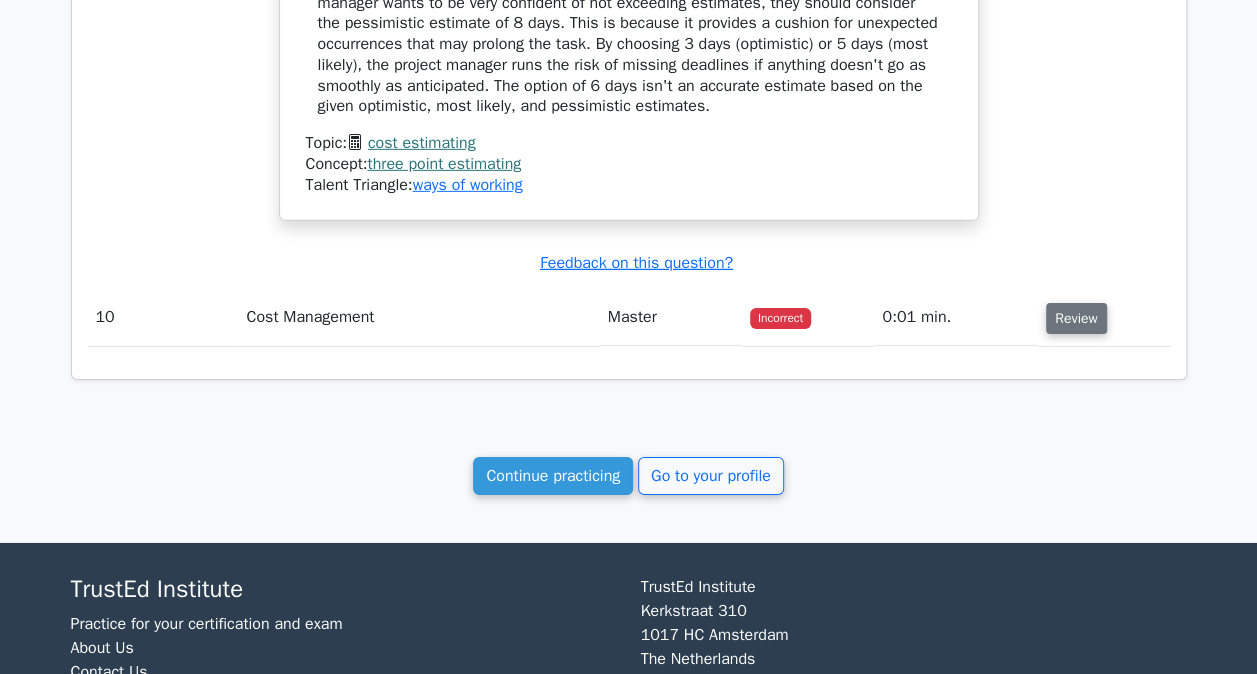 click on "Review" at bounding box center (1076, 318) 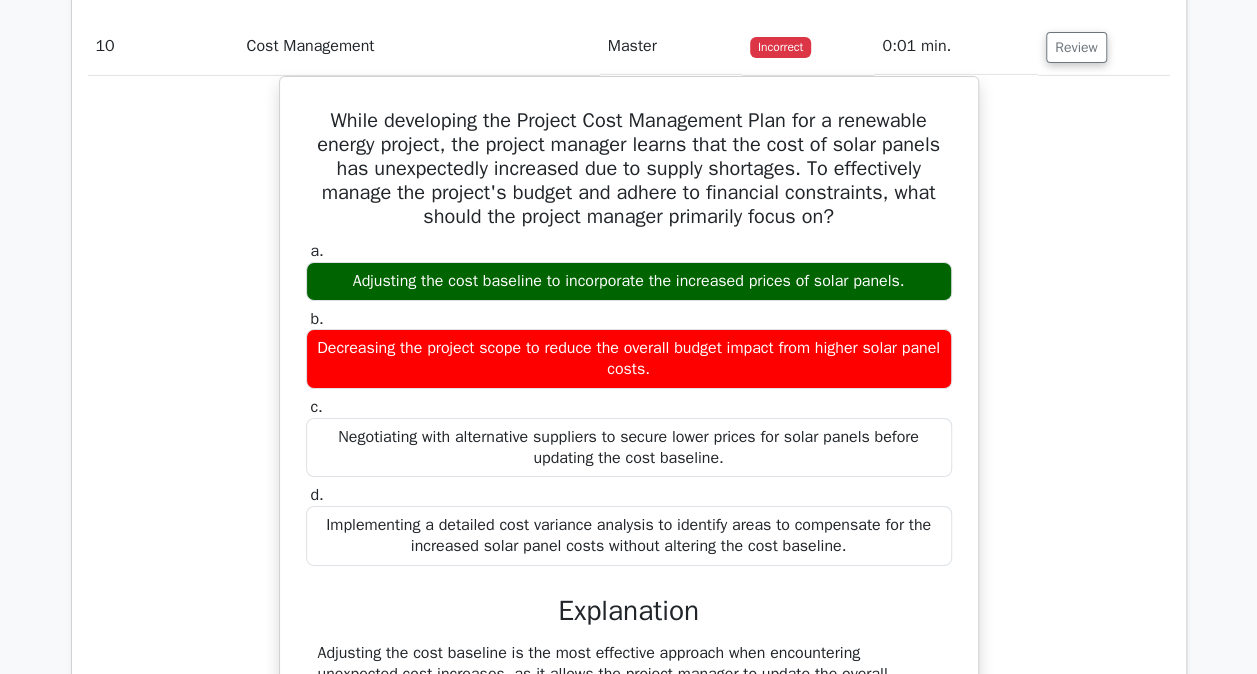 scroll, scrollTop: 10827, scrollLeft: 0, axis: vertical 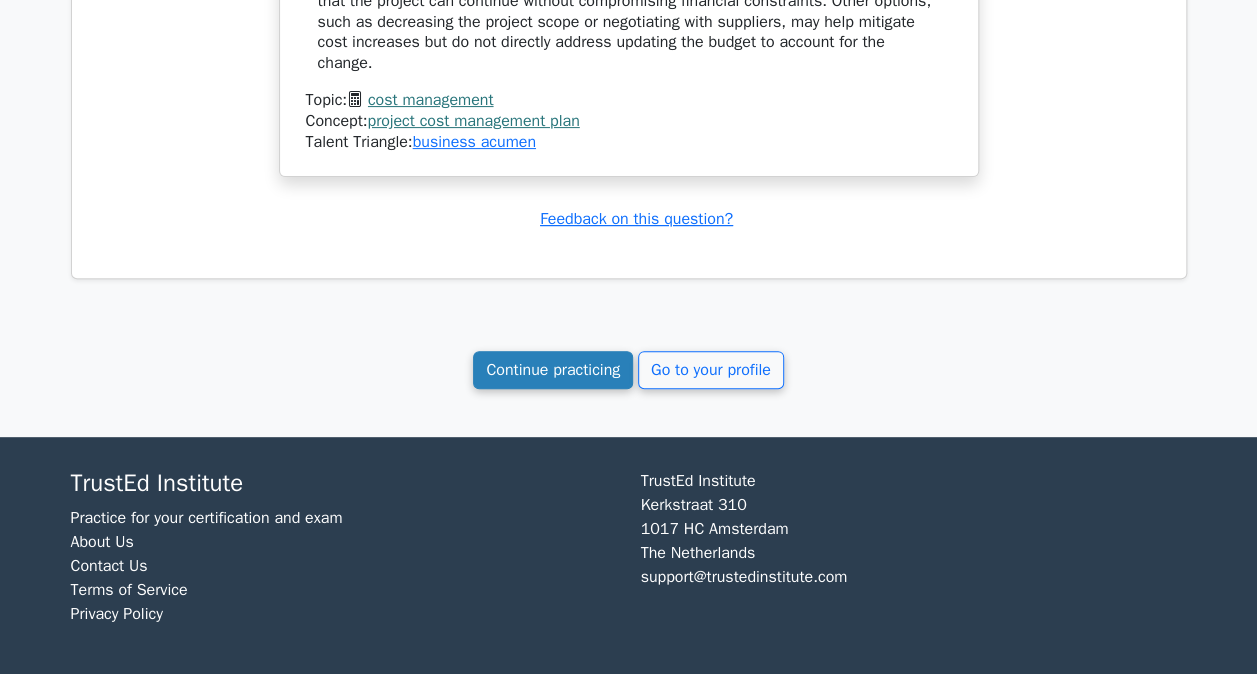 click on "Continue practicing" at bounding box center (553, 370) 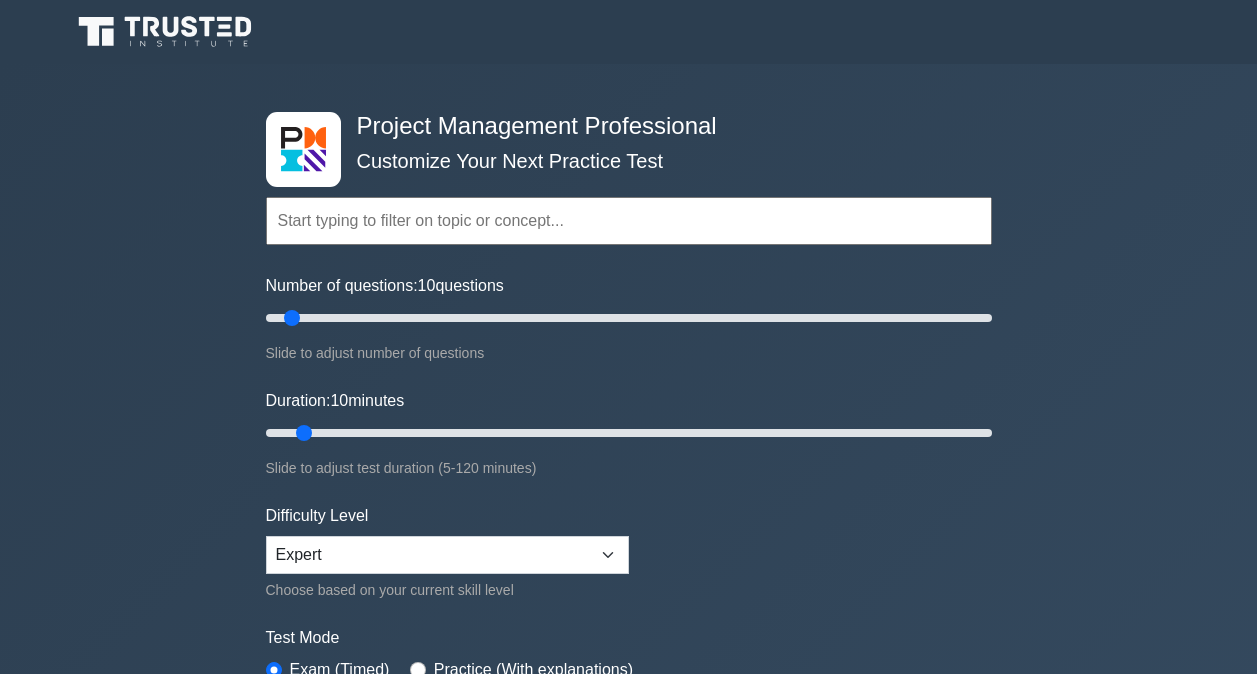scroll, scrollTop: 0, scrollLeft: 0, axis: both 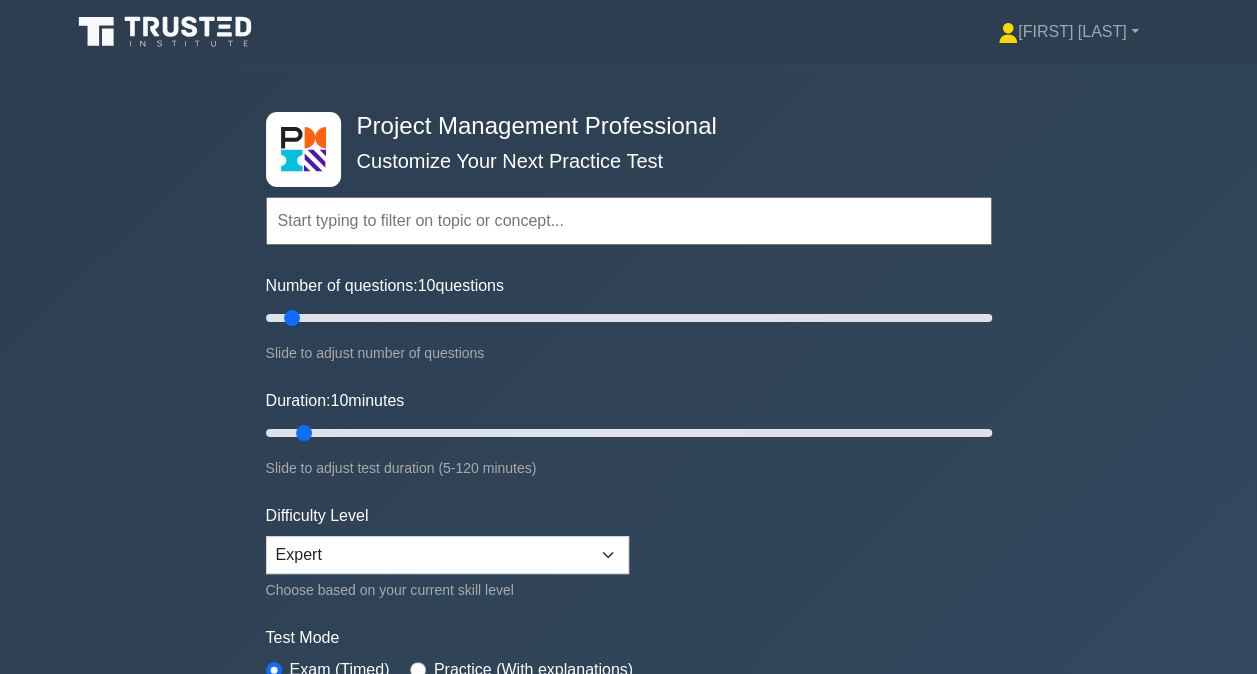click on "Project Management Professional
Customize Your Next Practice Test
Topics
Scope Management
Time Management
Cost Management
Quality Management
Risk Management
Integration Management
Human Resource Management
Concepts" at bounding box center [628, 433] 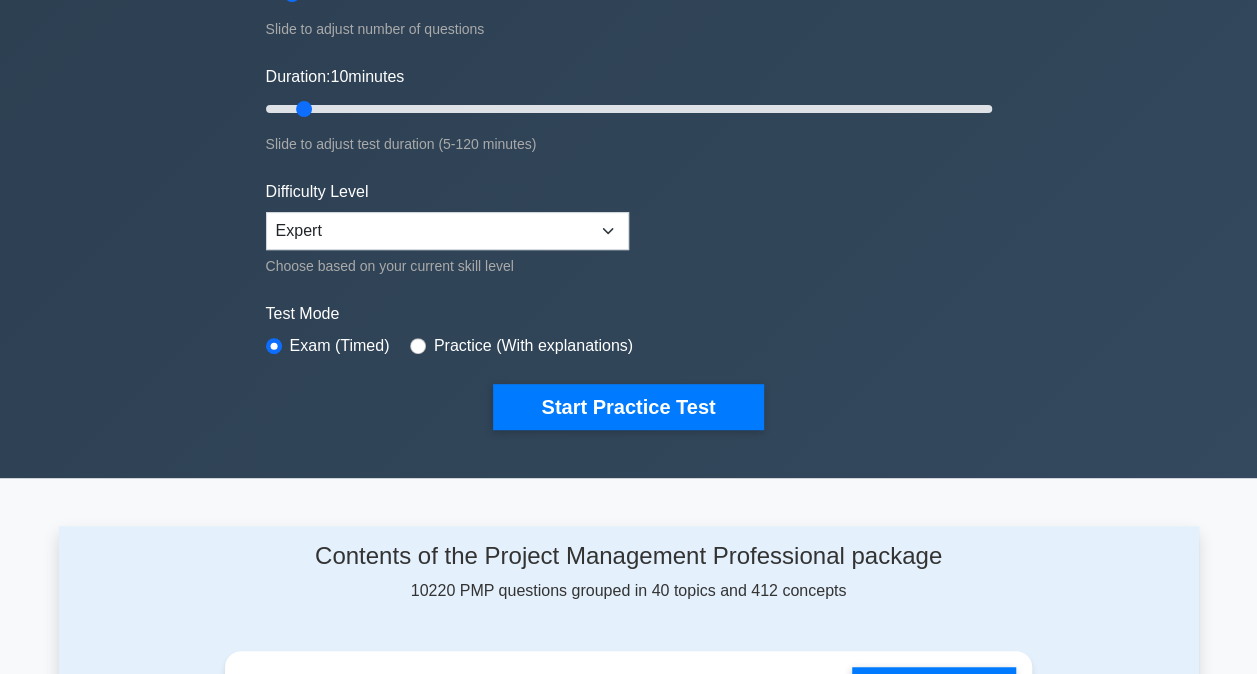 scroll, scrollTop: 325, scrollLeft: 0, axis: vertical 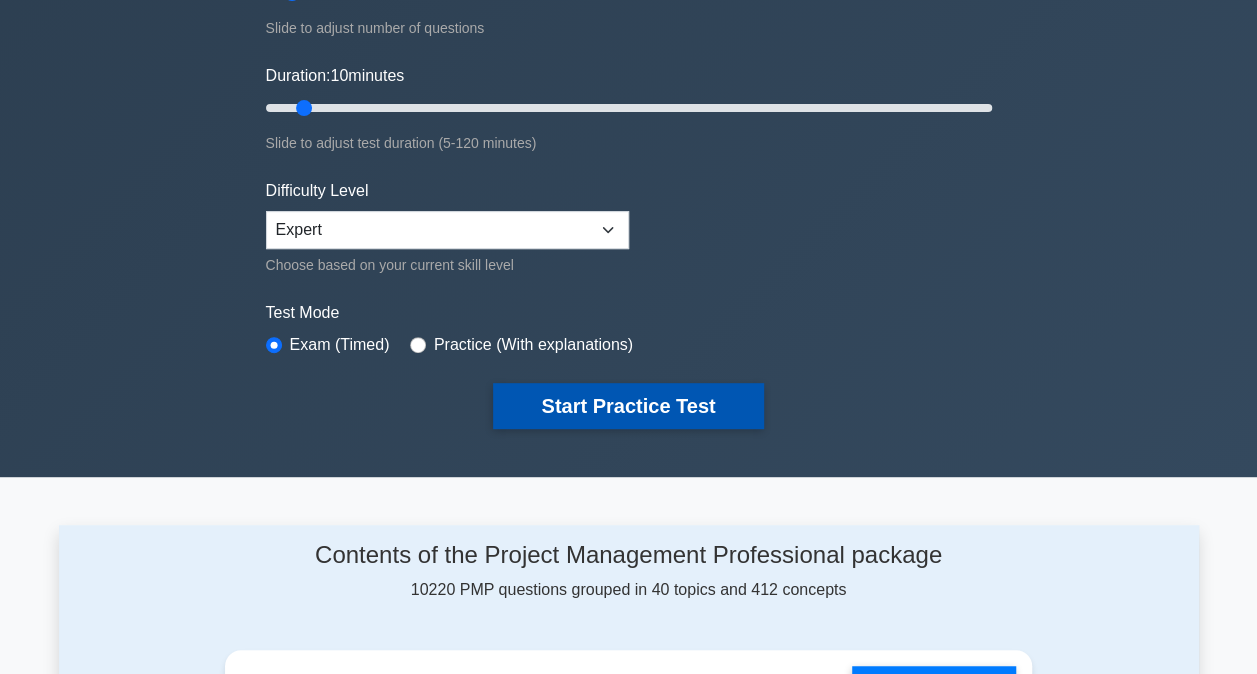 click on "Start Practice Test" at bounding box center [628, 406] 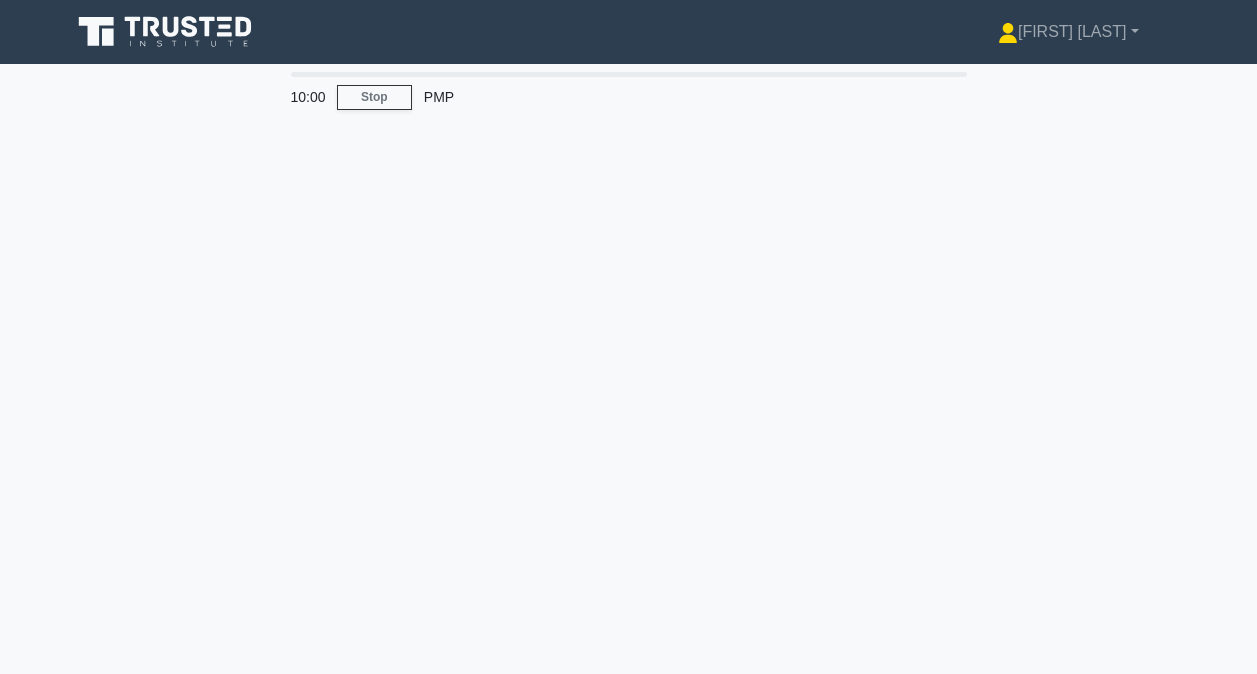 scroll, scrollTop: 0, scrollLeft: 0, axis: both 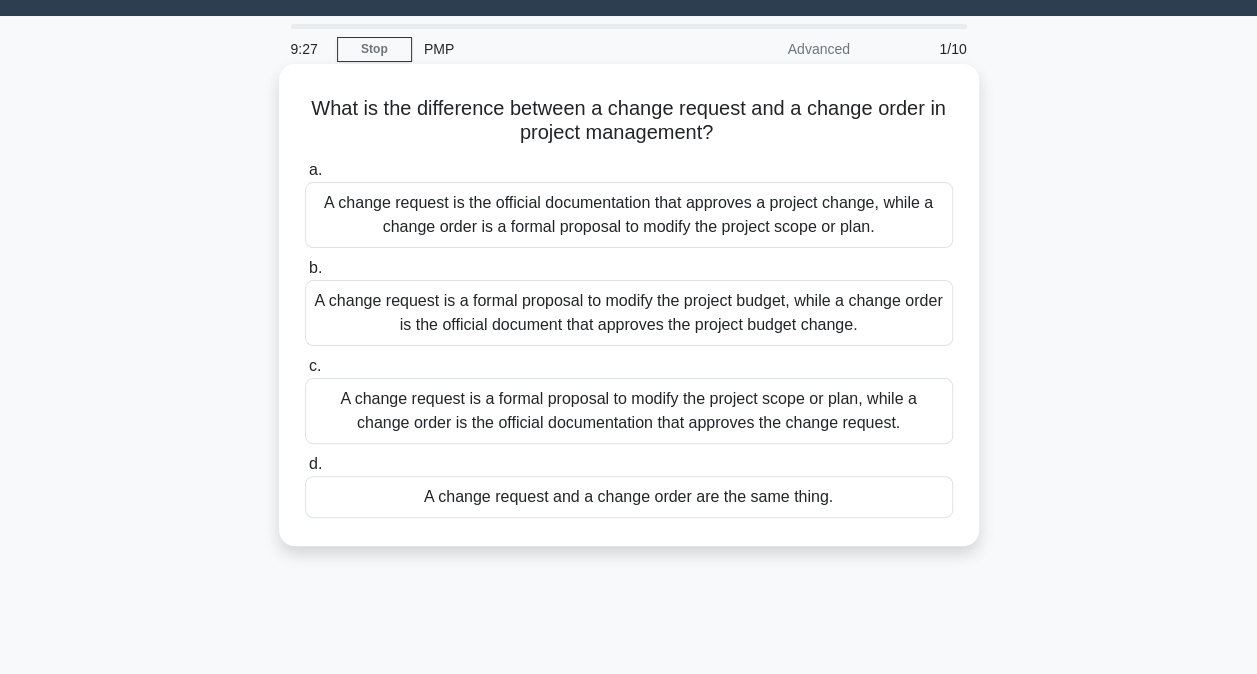 click on "A change request is a formal proposal to modify the project scope or plan, while a change order is the official documentation that approves the change request." at bounding box center [629, 411] 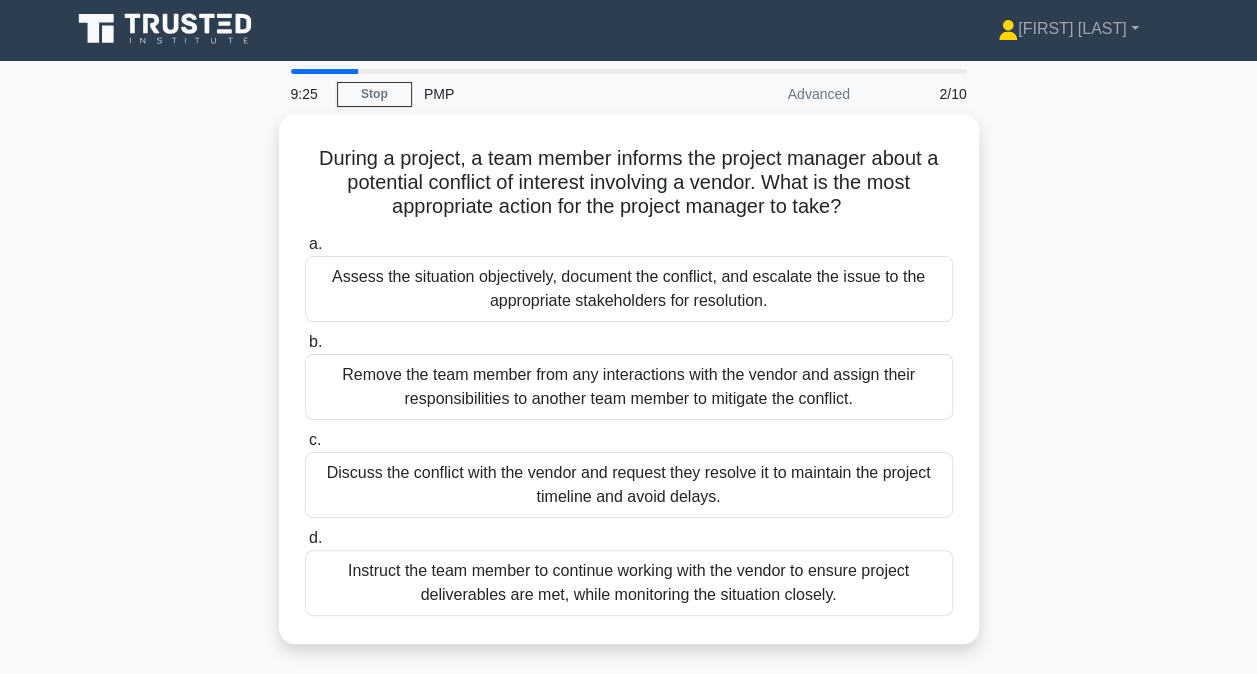 scroll, scrollTop: 0, scrollLeft: 0, axis: both 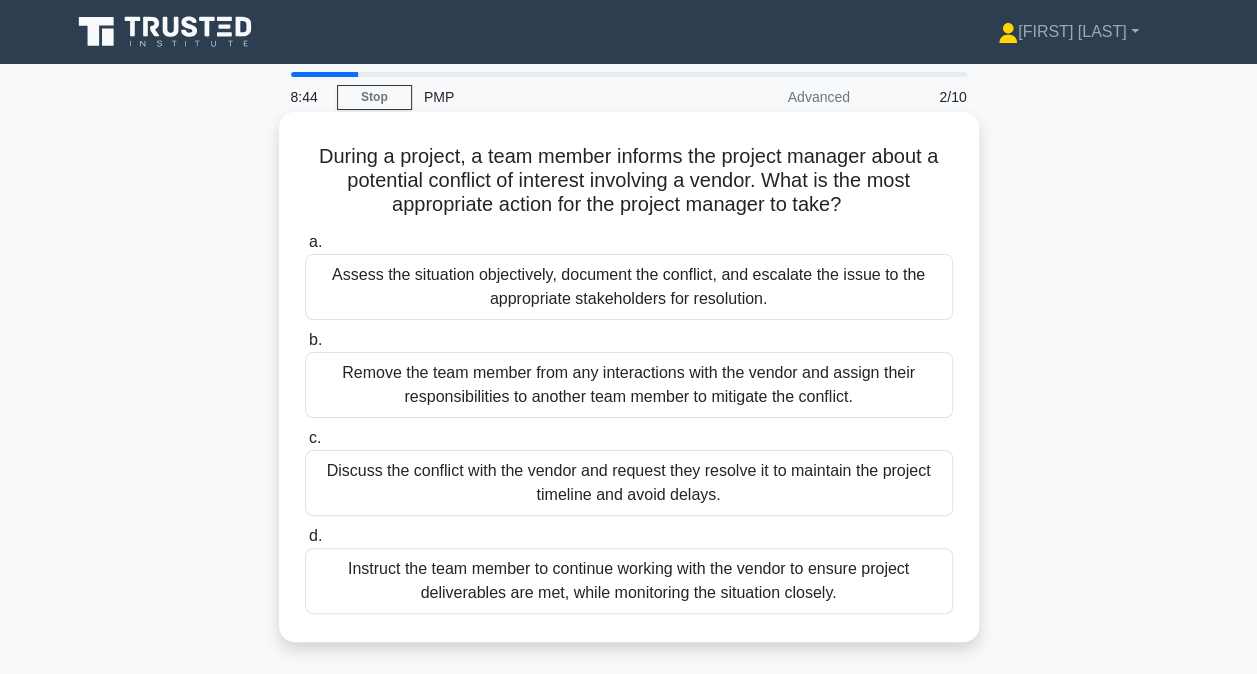 click on "Assess the situation objectively, document the conflict, and escalate the issue to the appropriate stakeholders for resolution." at bounding box center [629, 287] 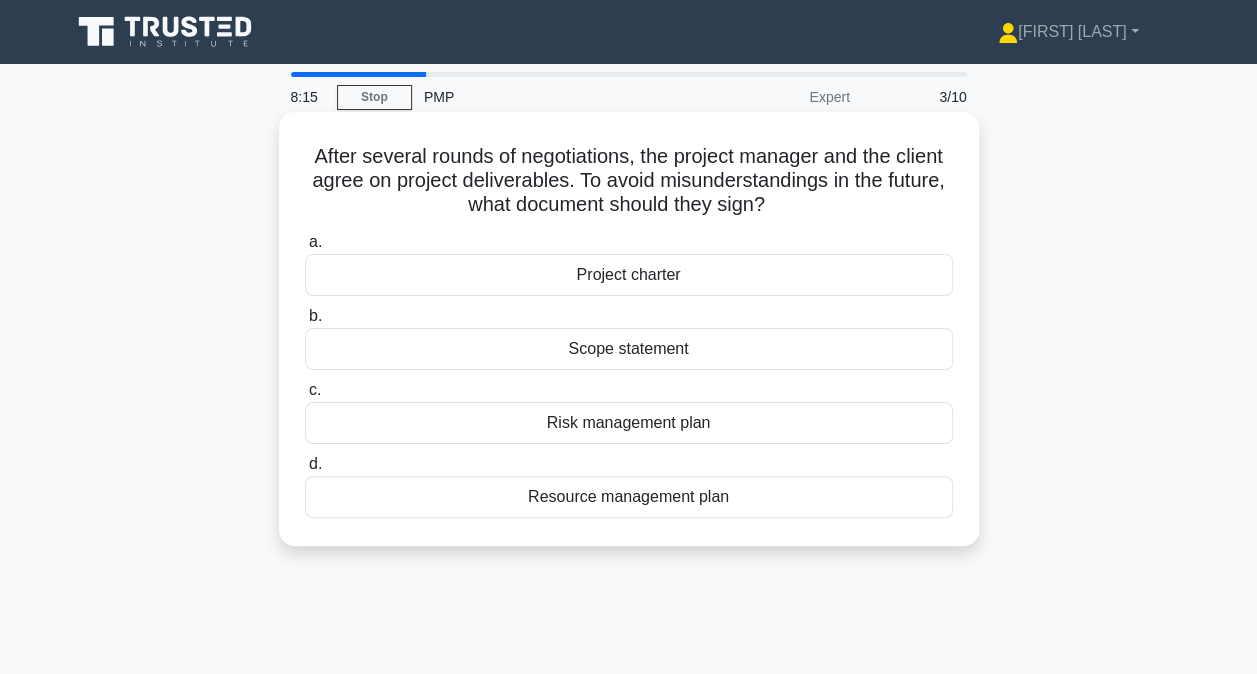 click on "Scope statement" at bounding box center [629, 349] 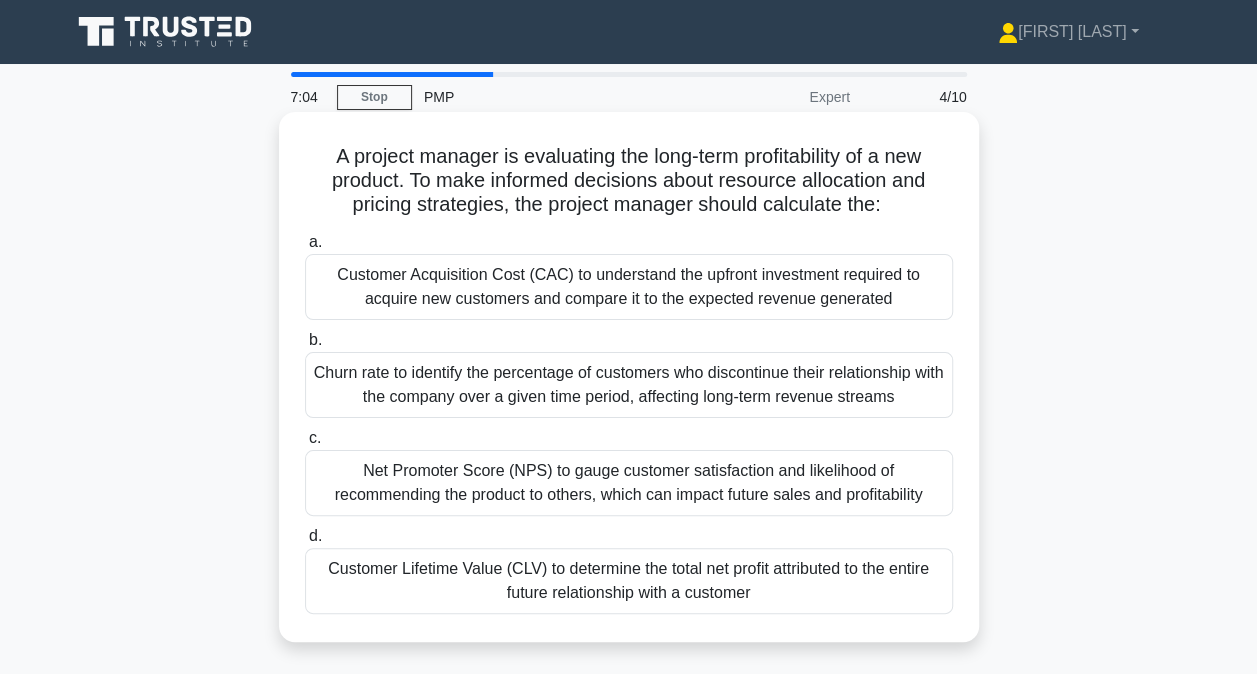 click on "Customer Acquisition Cost (CAC) to understand the upfront investment required to acquire new customers and compare it to the expected revenue generated" at bounding box center (629, 287) 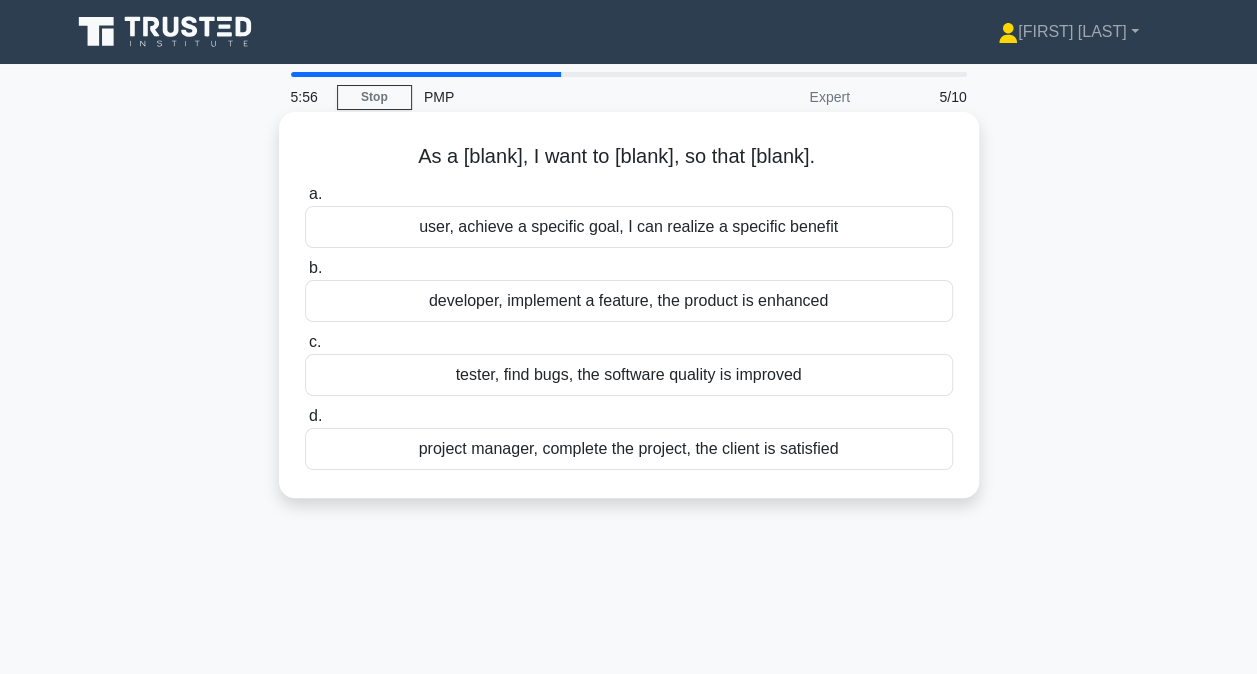 click on "project manager, complete the project, the client is satisfied" at bounding box center (629, 449) 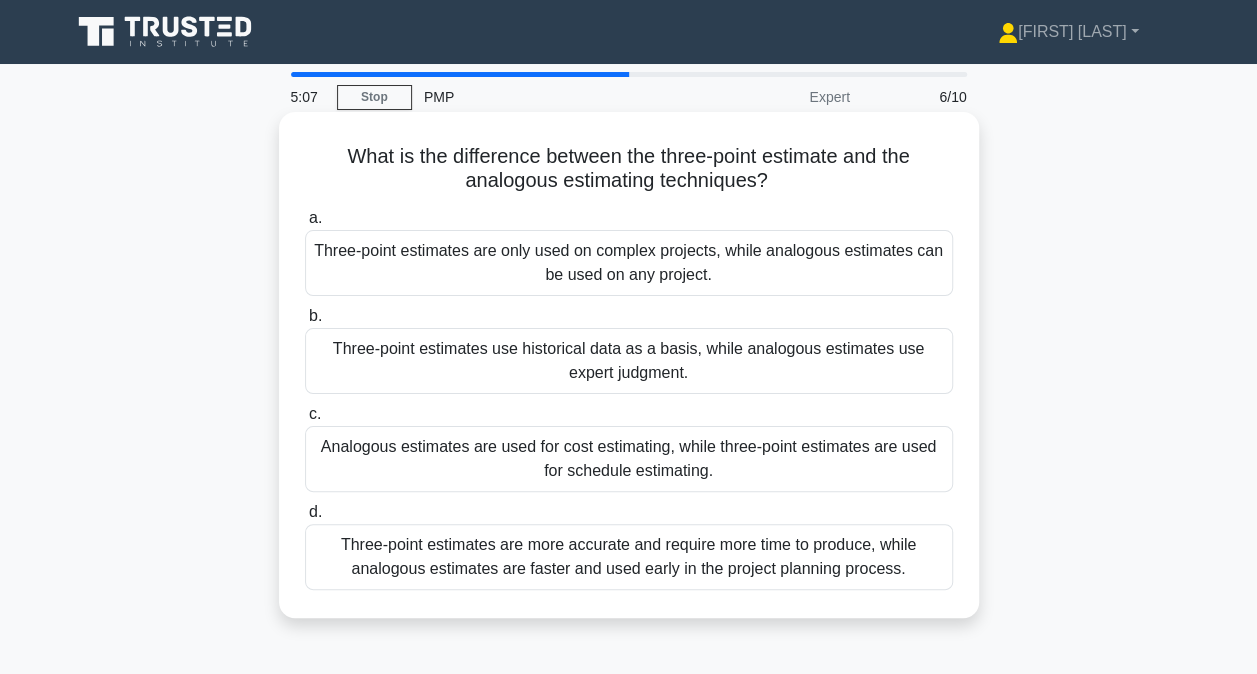 click on "Three-point estimates are more accurate and require more time to produce, while analogous estimates are faster and used early in the project planning process." at bounding box center (629, 557) 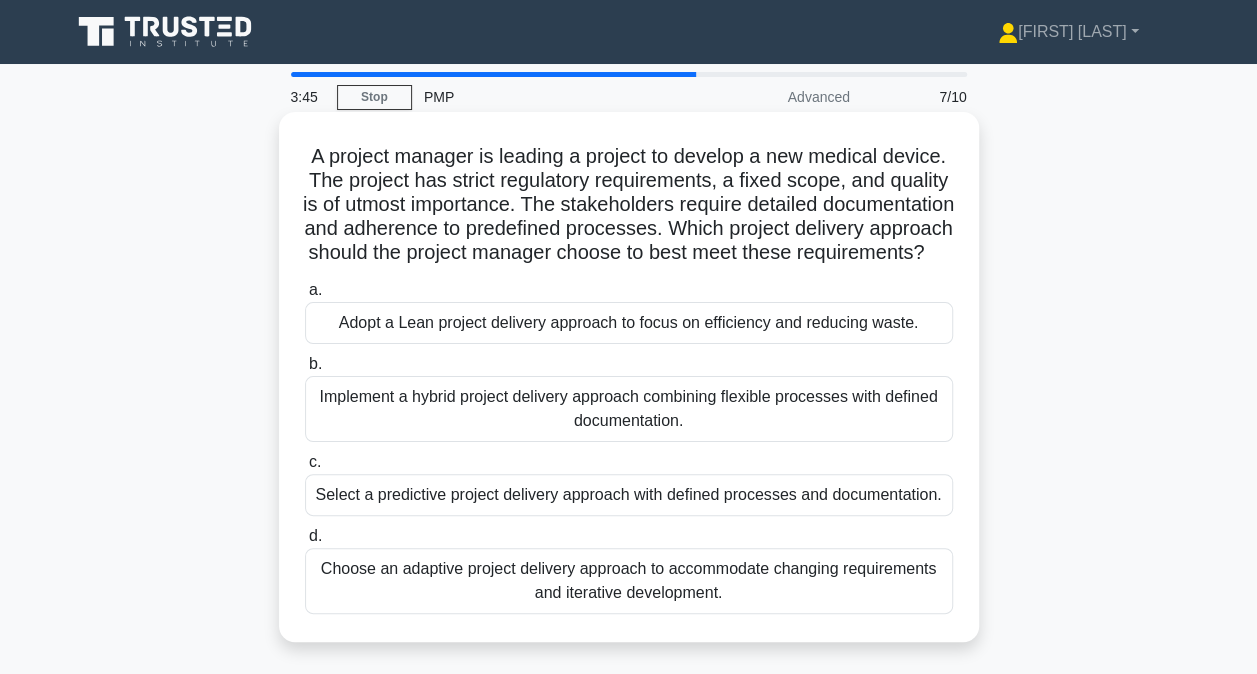 click on "Select a predictive project delivery approach with defined processes and documentation." at bounding box center (629, 495) 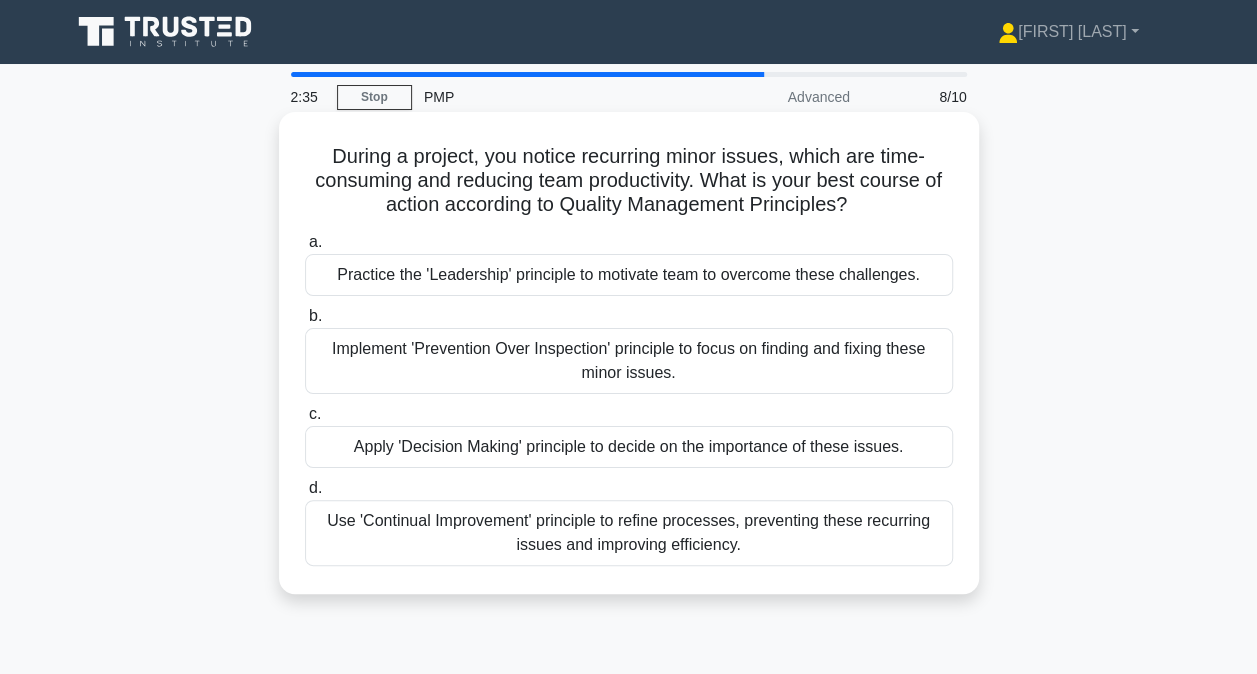 click on "Use 'Continual Improvement' principle to refine processes, preventing these recurring issues and improving efficiency." at bounding box center [629, 533] 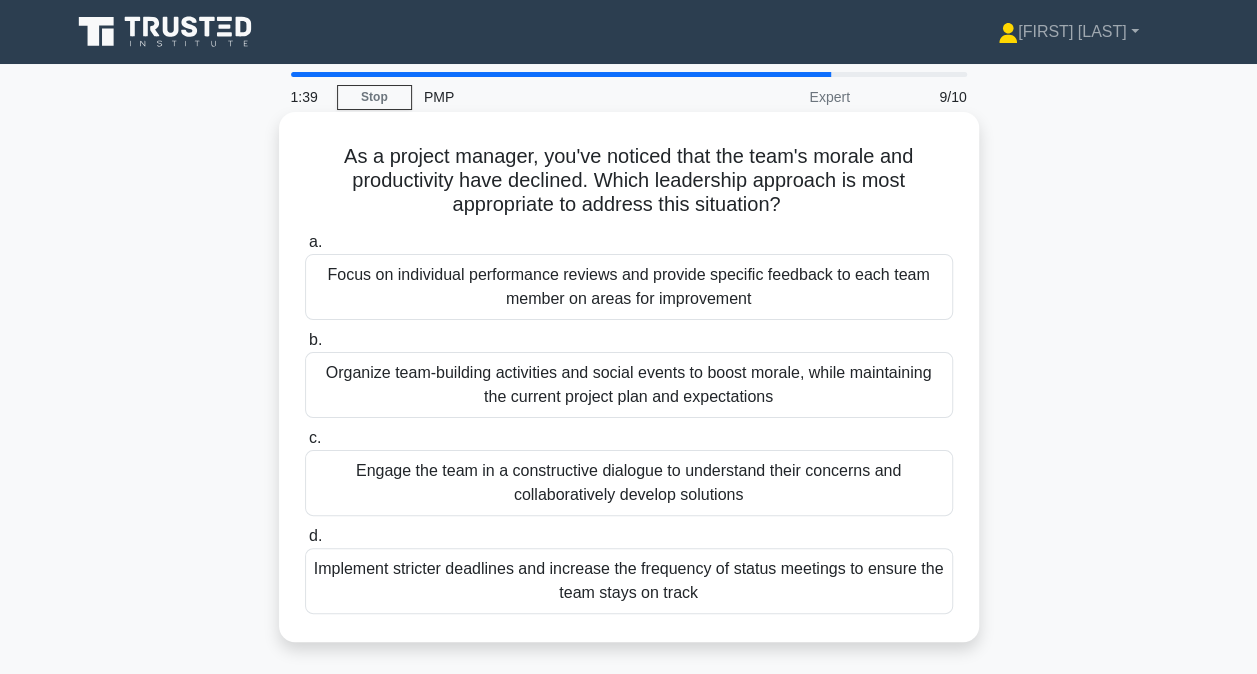 click on "Engage the team in a constructive dialogue to understand their concerns and collaboratively develop solutions" at bounding box center (629, 483) 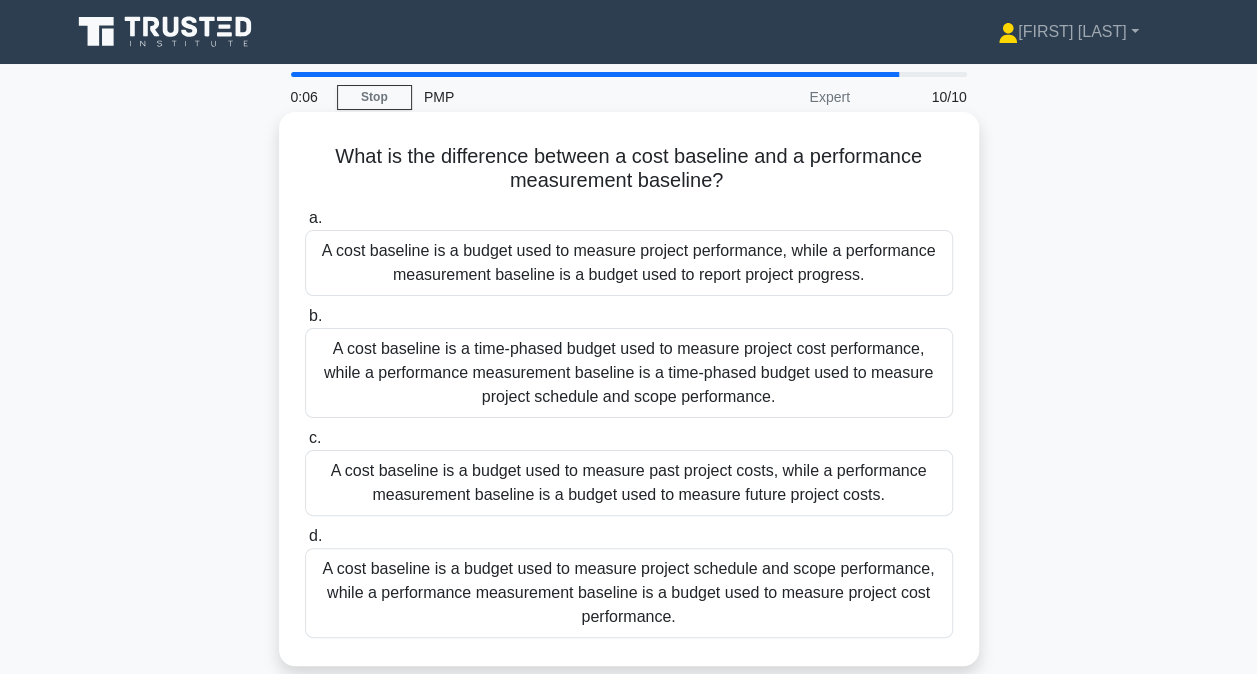 click on "A cost baseline is a time-phased budget used to measure project cost performance, while a performance measurement baseline is a time-phased budget used to measure project schedule and scope performance." at bounding box center [629, 373] 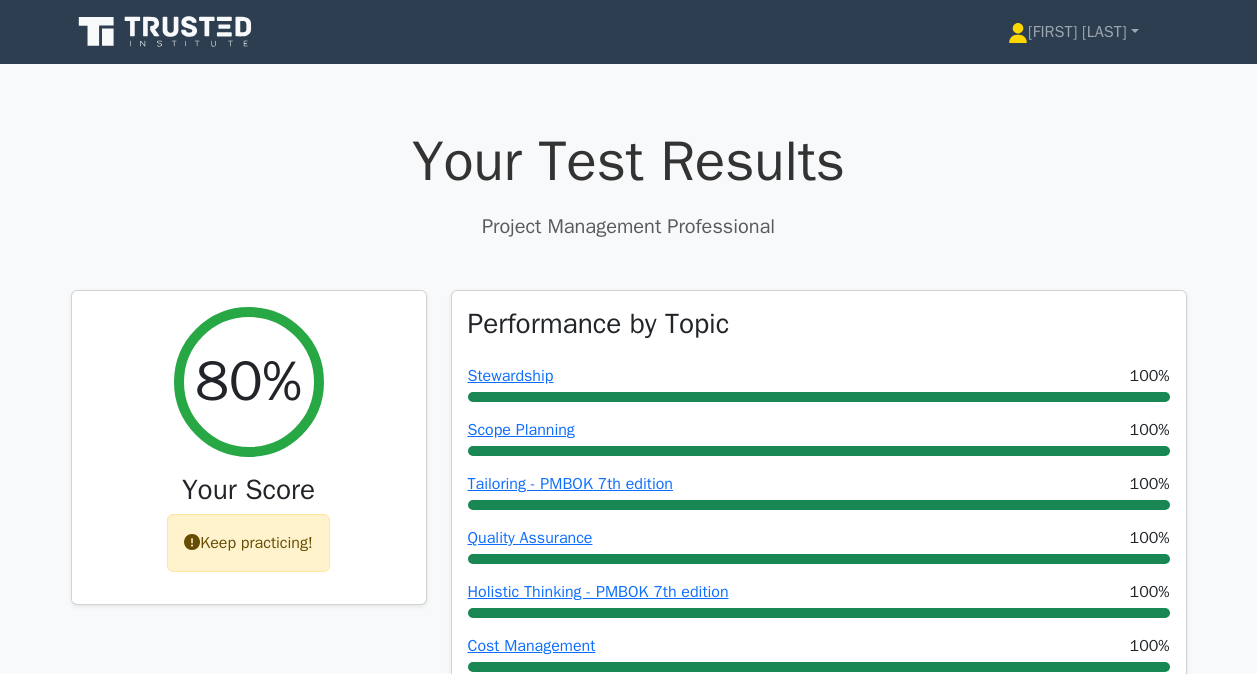 scroll, scrollTop: 0, scrollLeft: 0, axis: both 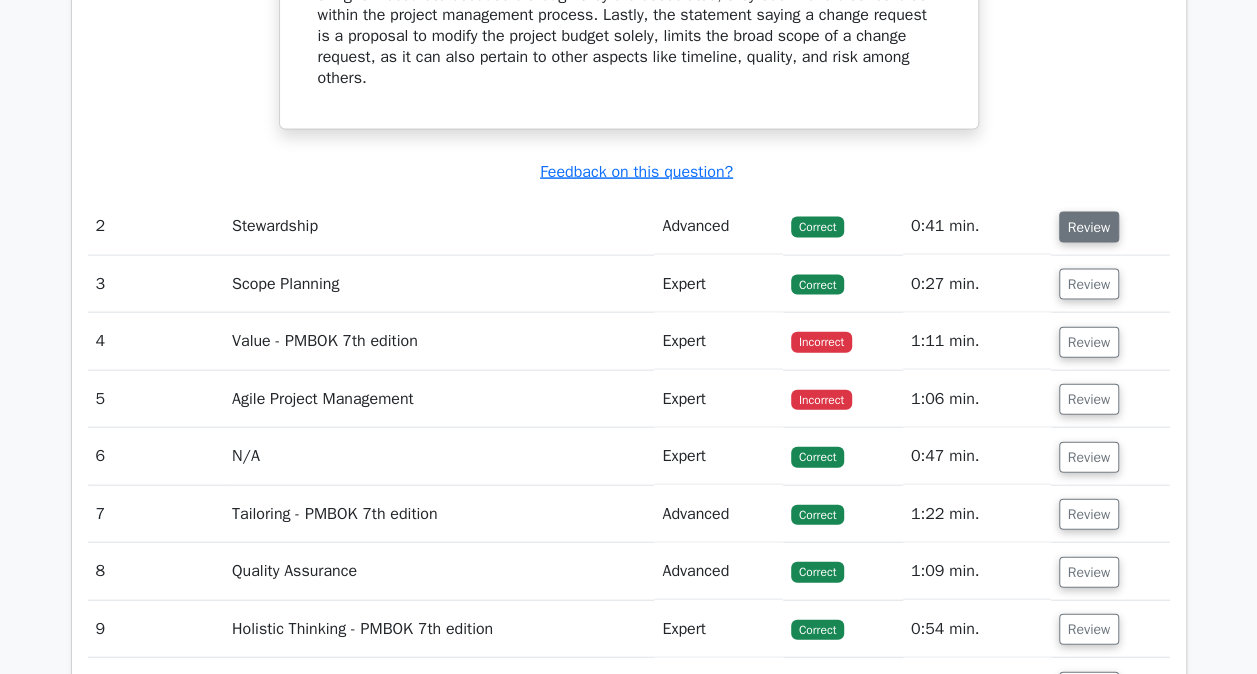 click on "Review" at bounding box center (1089, 227) 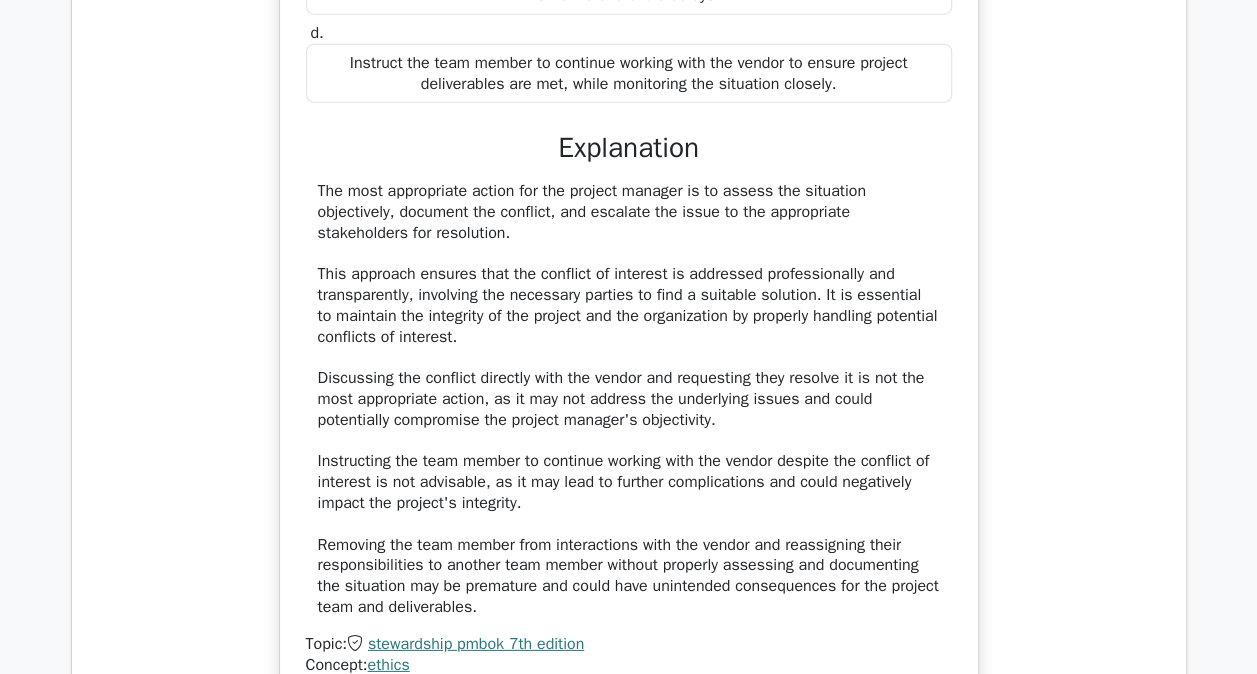 scroll, scrollTop: 2664, scrollLeft: 0, axis: vertical 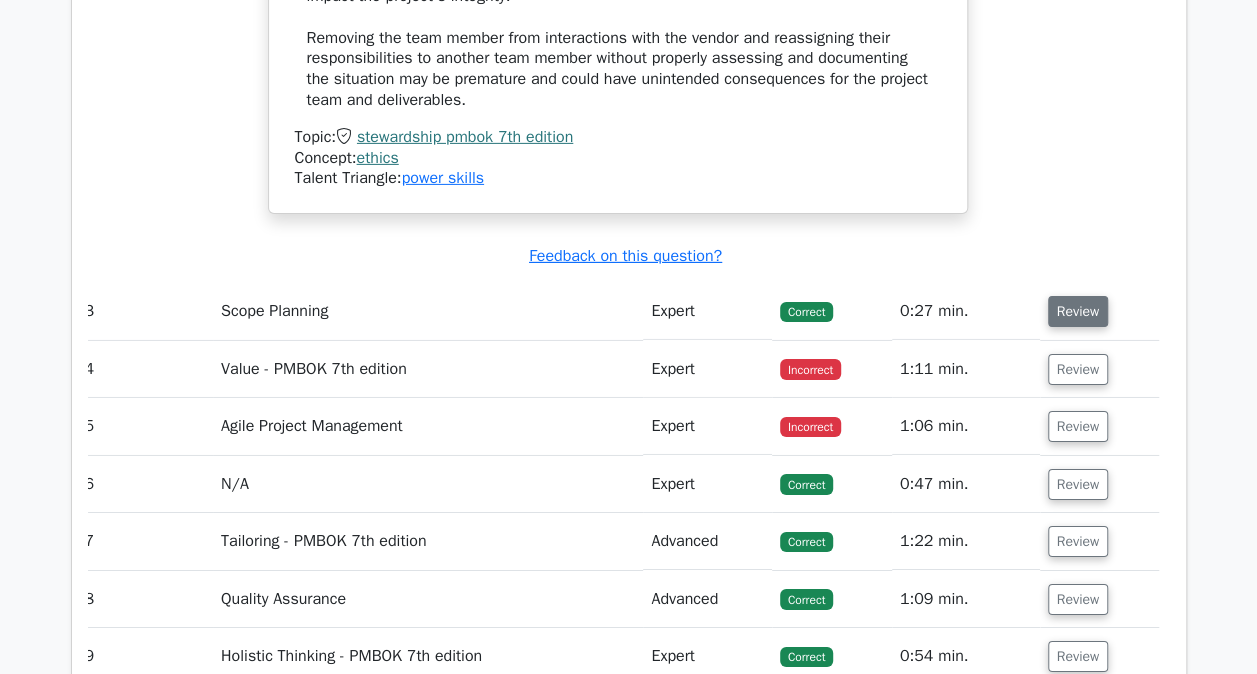 click on "Review" at bounding box center (1078, 311) 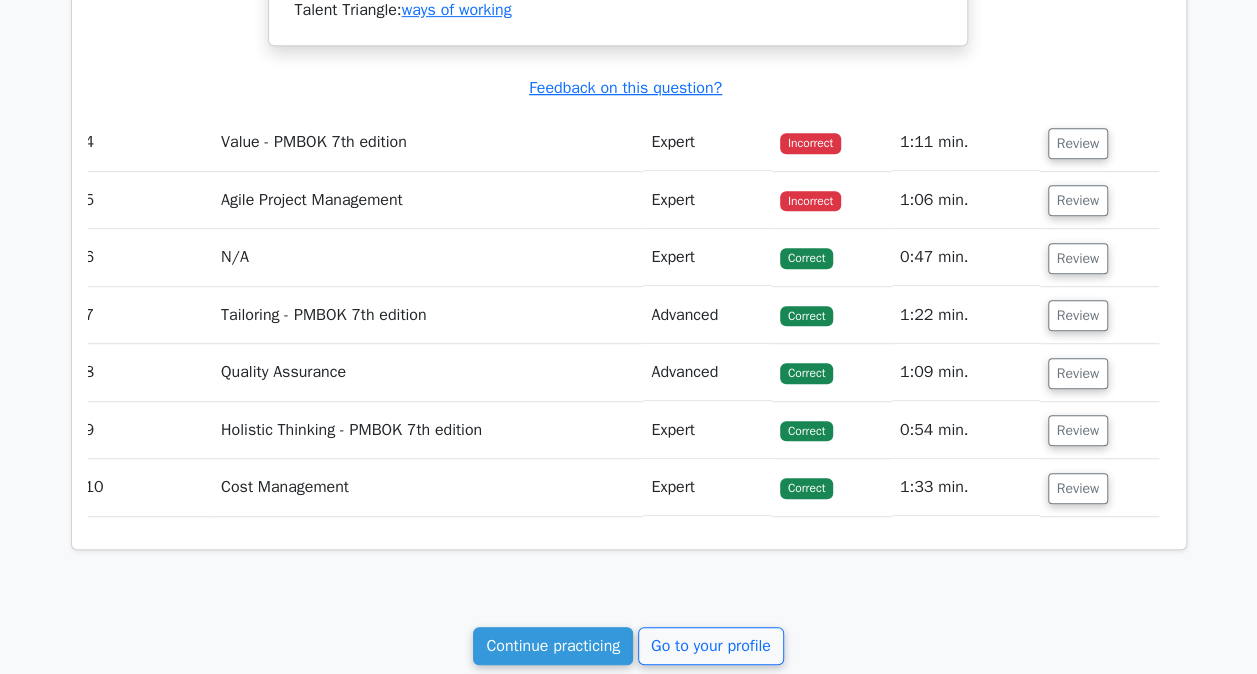 scroll, scrollTop: 4255, scrollLeft: 0, axis: vertical 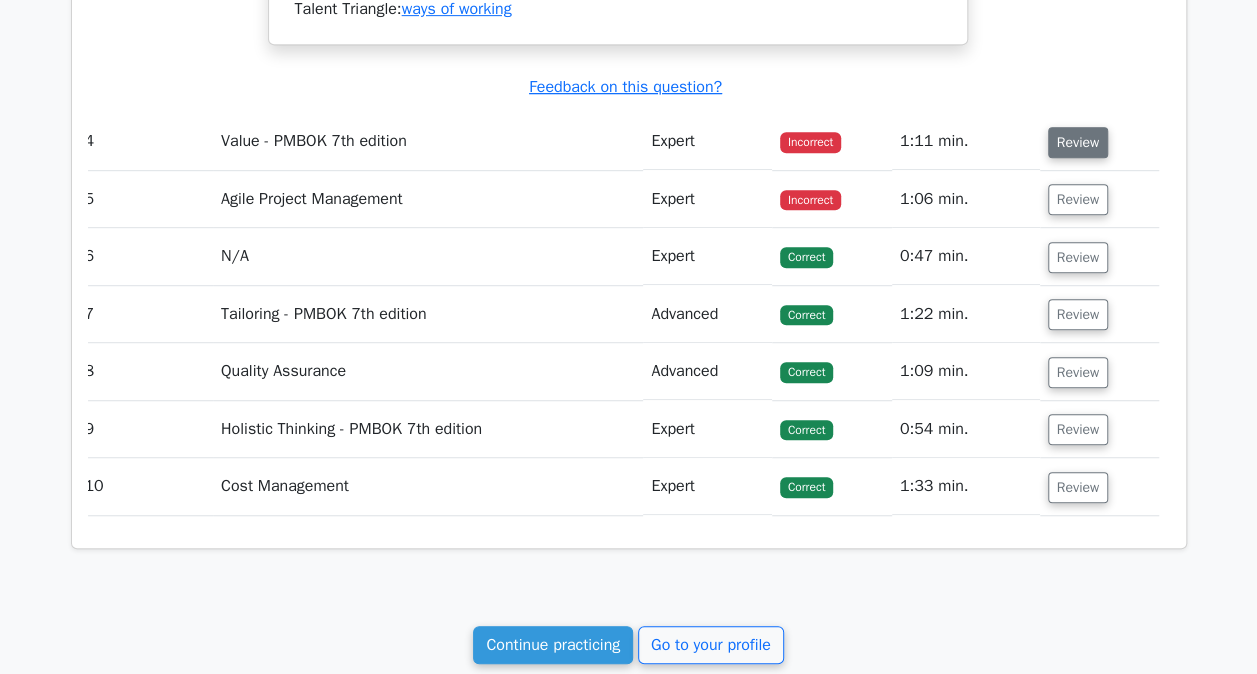 click on "Review" at bounding box center (1078, 142) 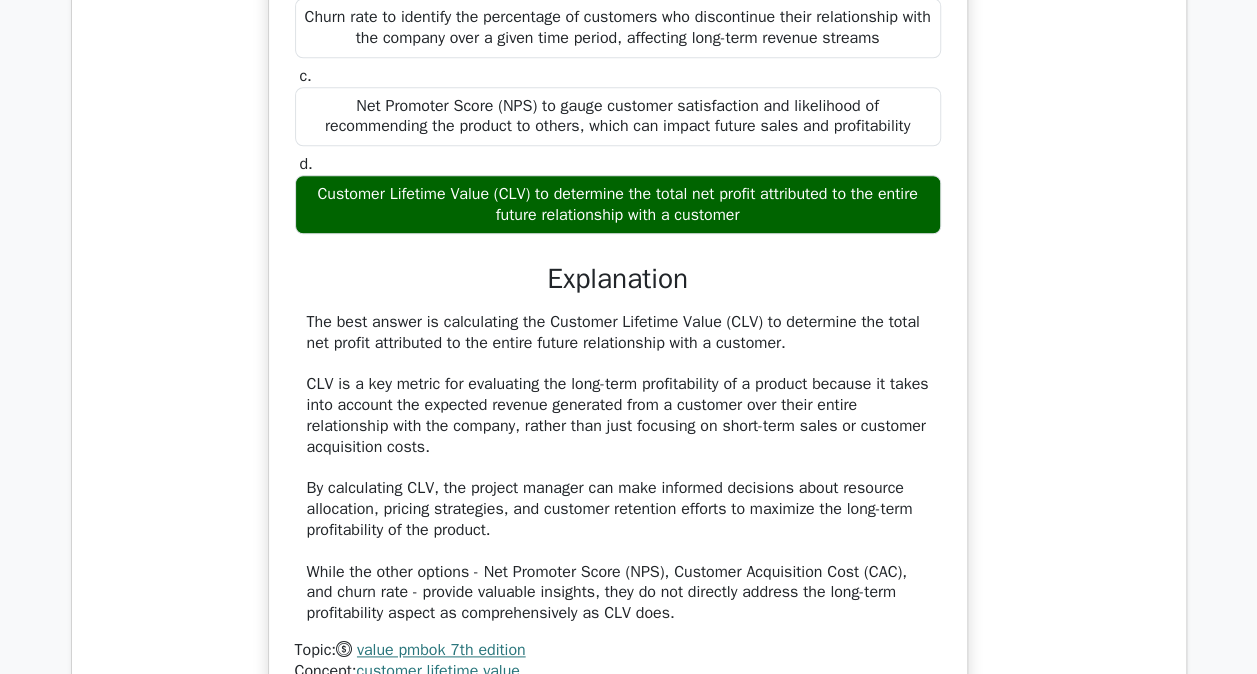 scroll, scrollTop: 4655, scrollLeft: 0, axis: vertical 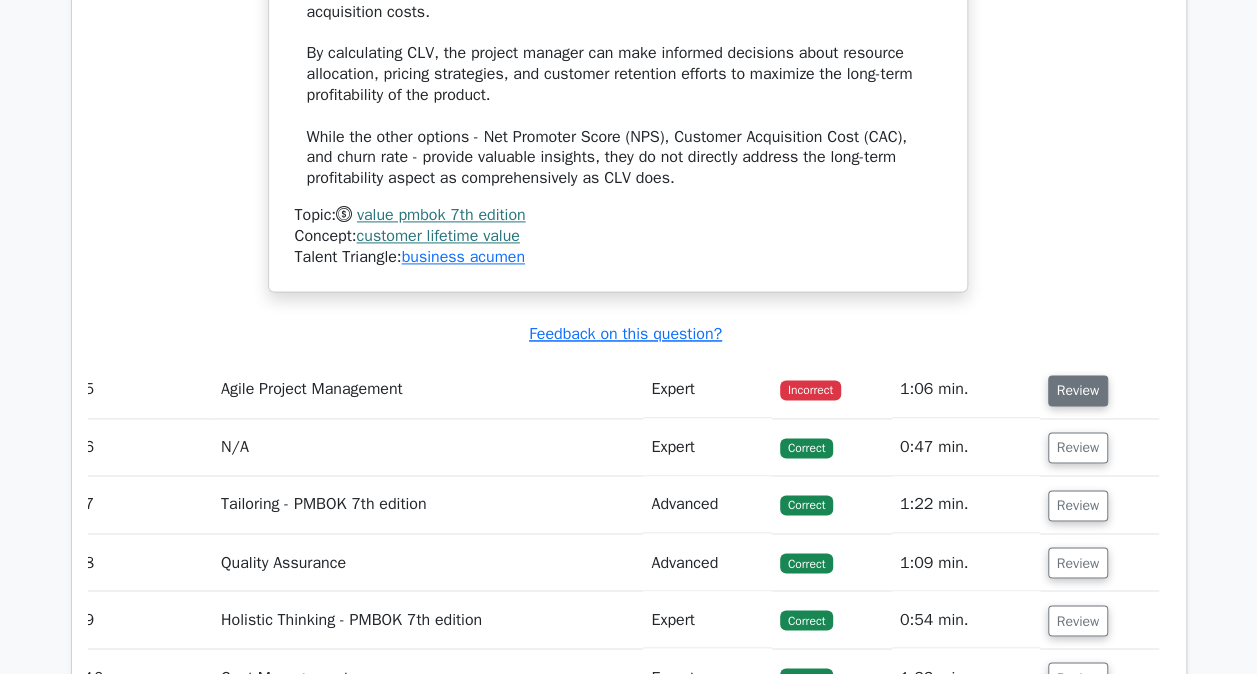 click on "Review" at bounding box center (1078, 390) 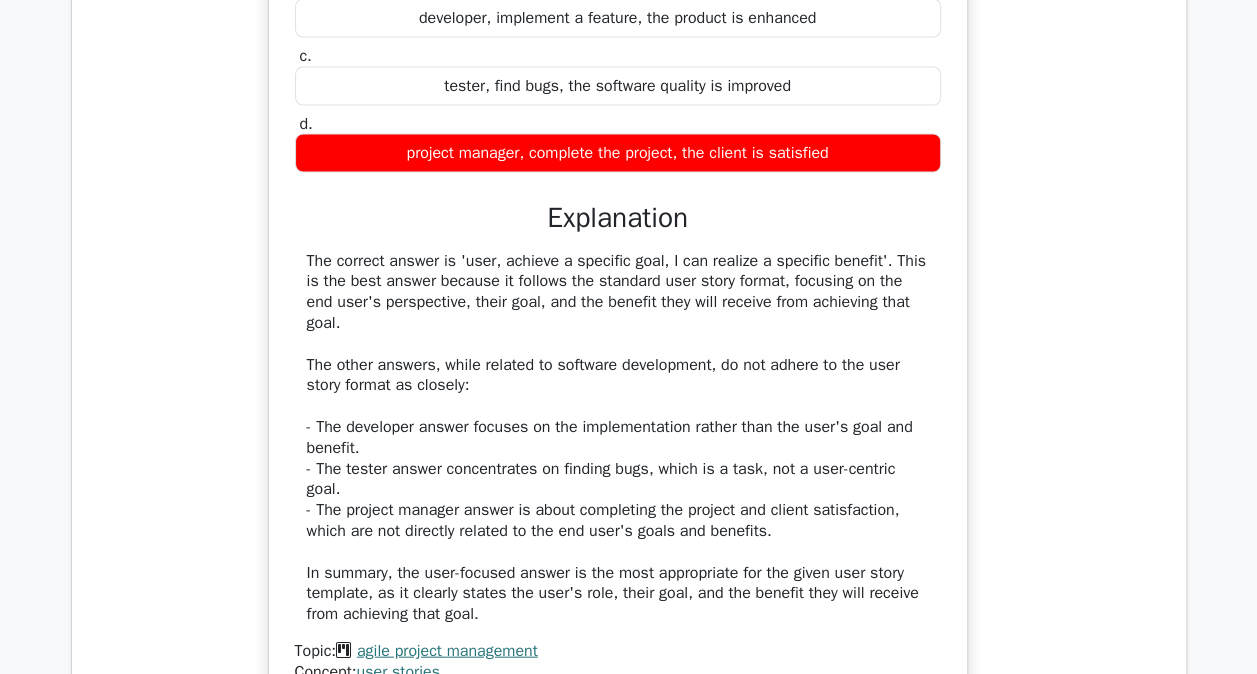 scroll, scrollTop: 5667, scrollLeft: 0, axis: vertical 